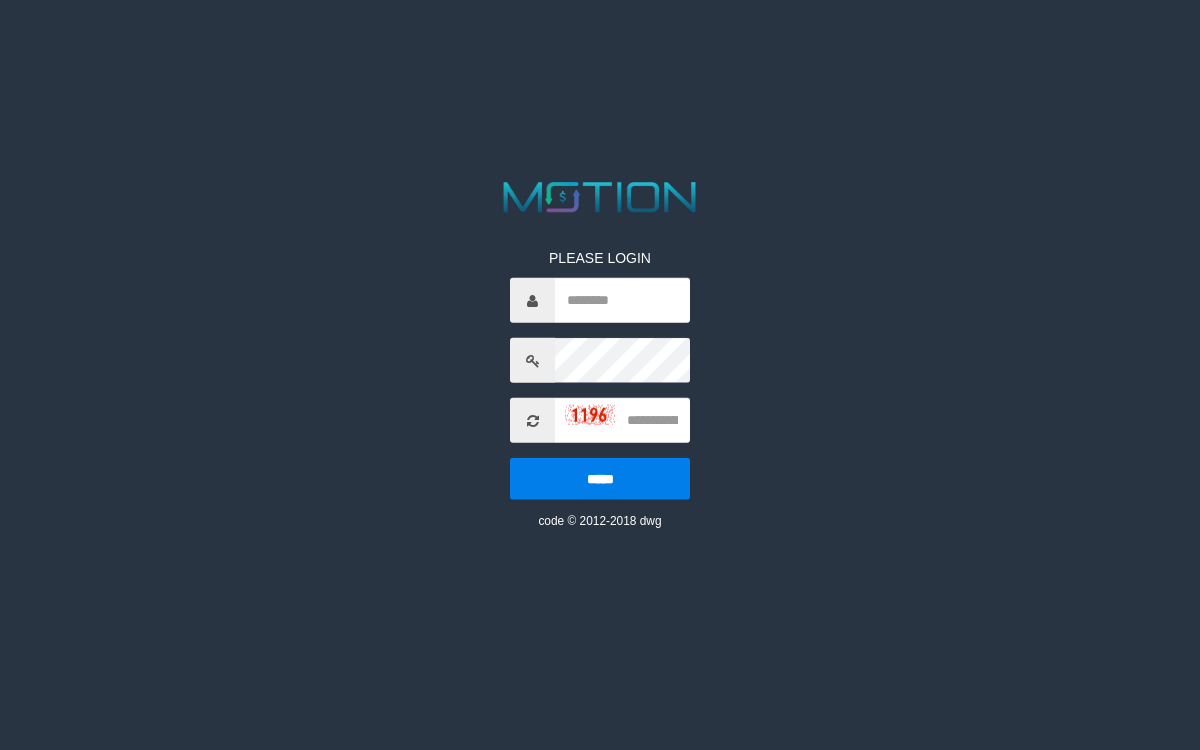 scroll, scrollTop: 0, scrollLeft: 0, axis: both 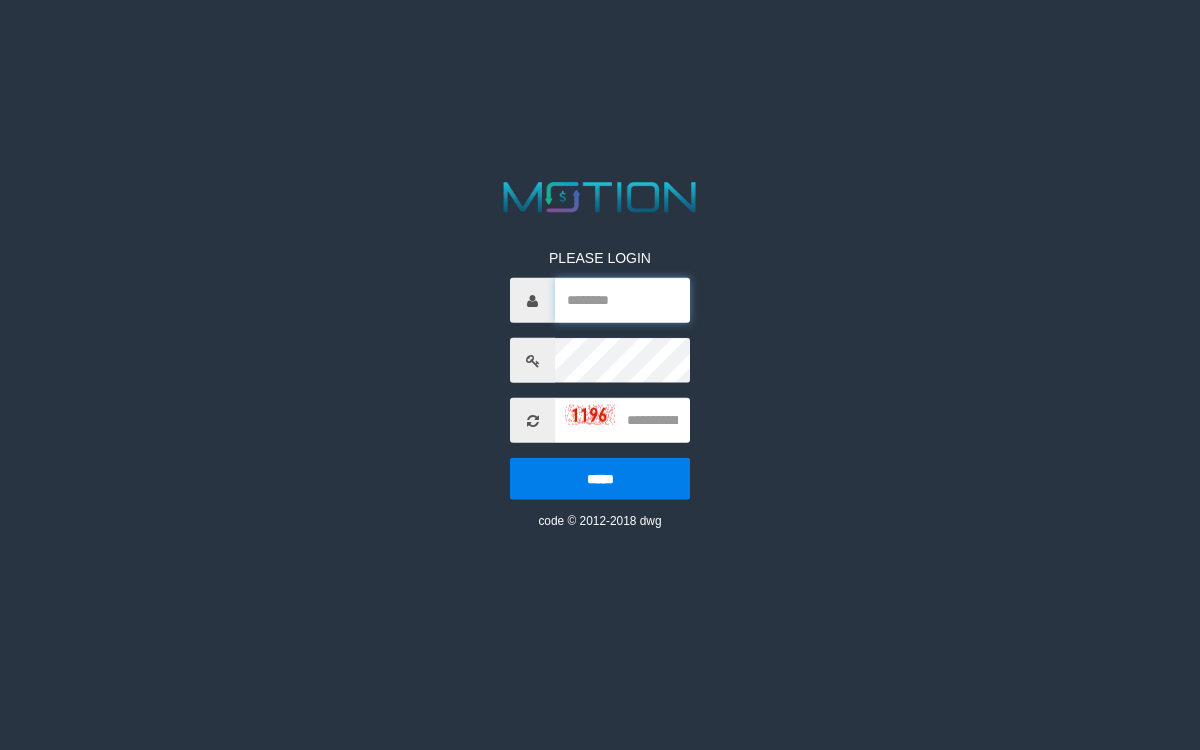 click at bounding box center (622, 300) 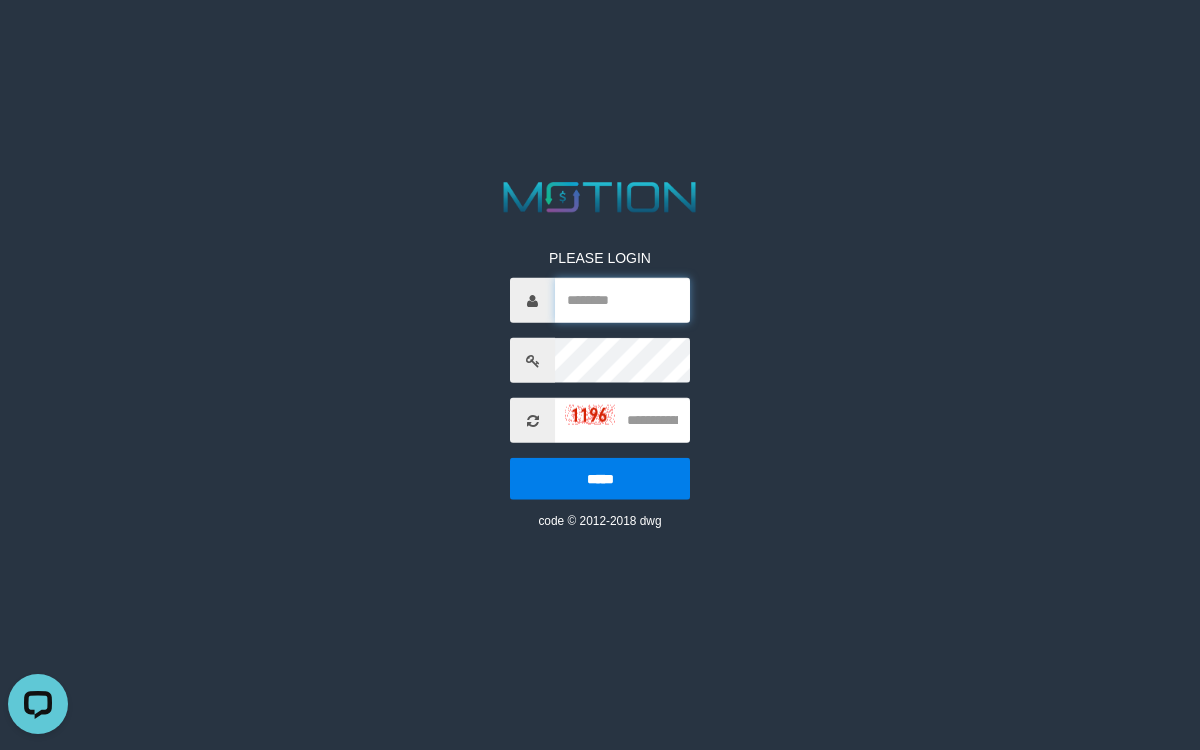 scroll, scrollTop: 0, scrollLeft: 0, axis: both 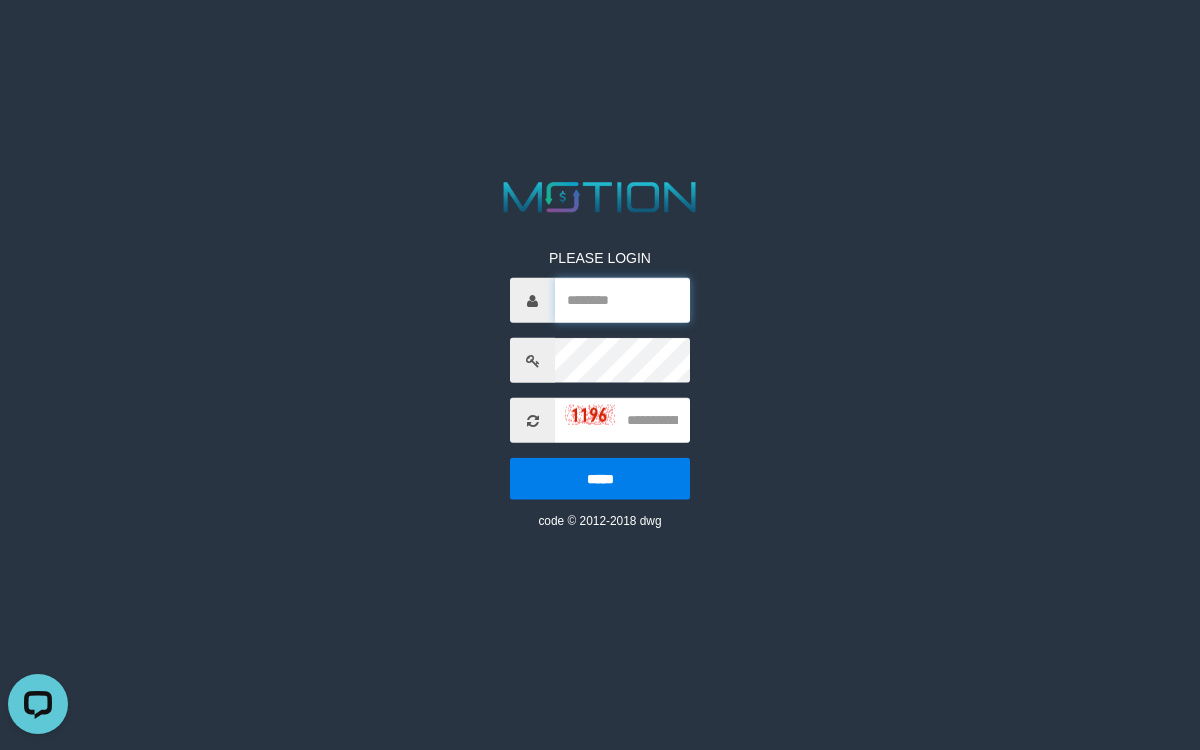 click at bounding box center [622, 300] 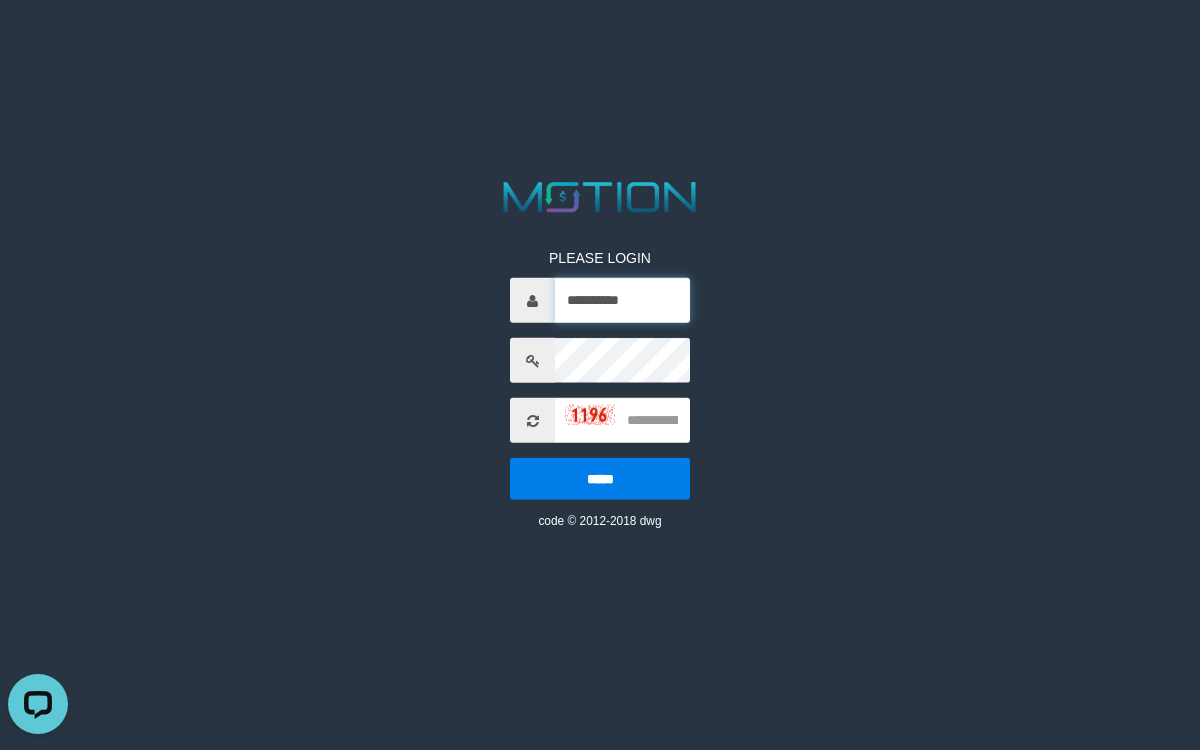type on "**********" 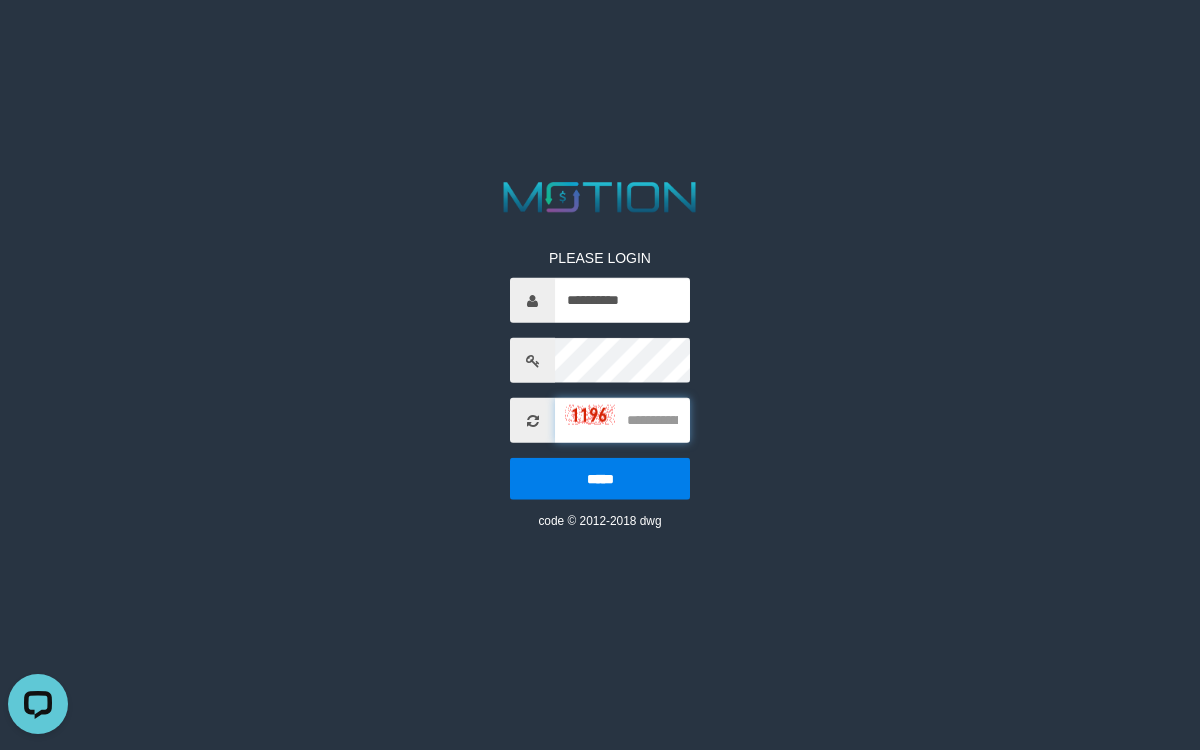 click at bounding box center [622, 420] 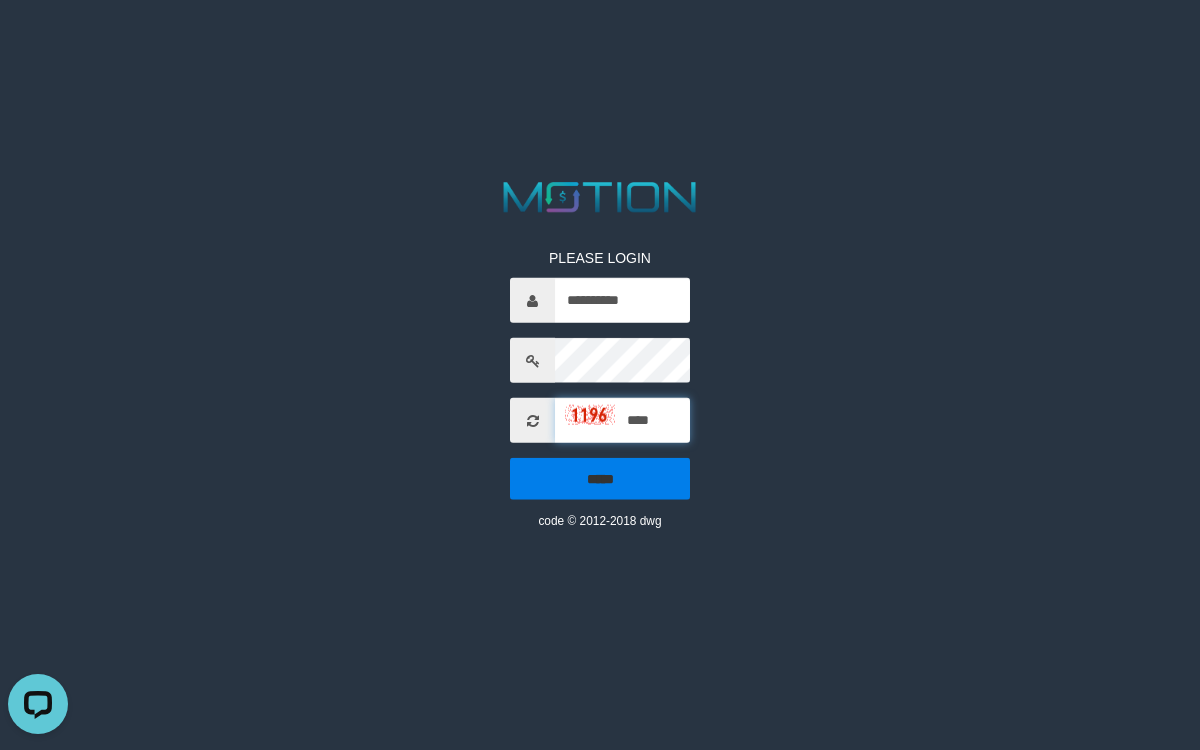 type on "****" 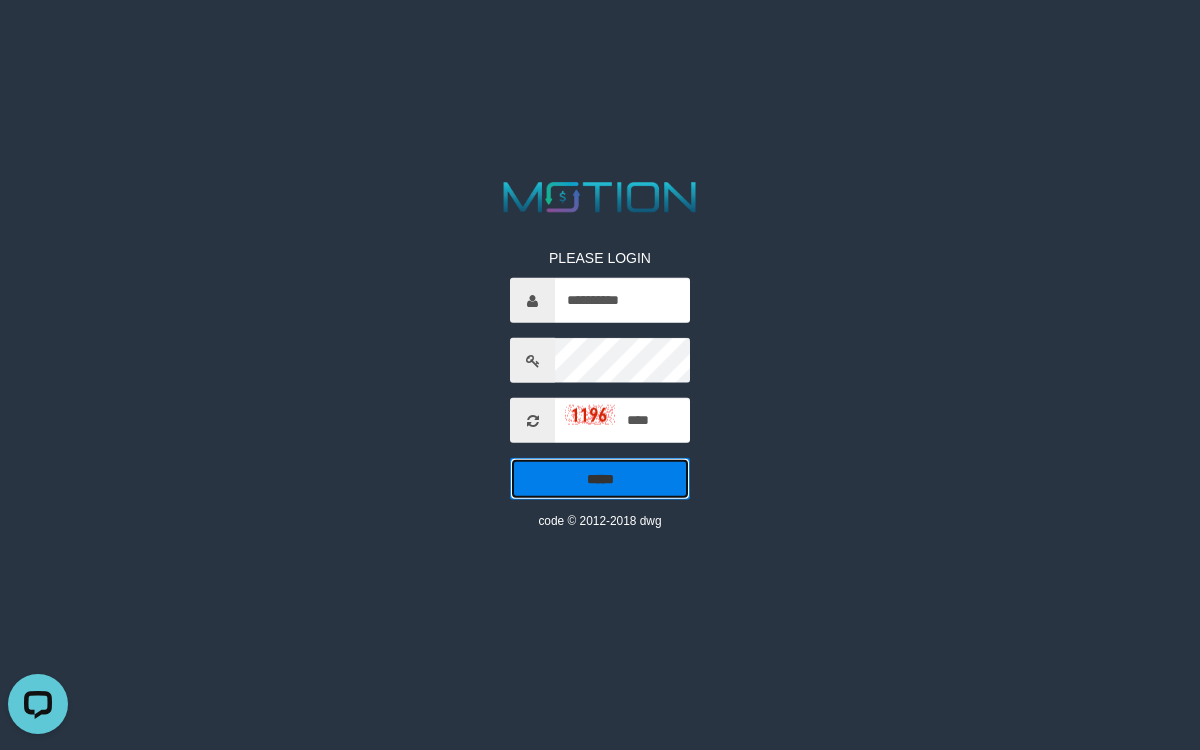 click on "*****" at bounding box center (600, 479) 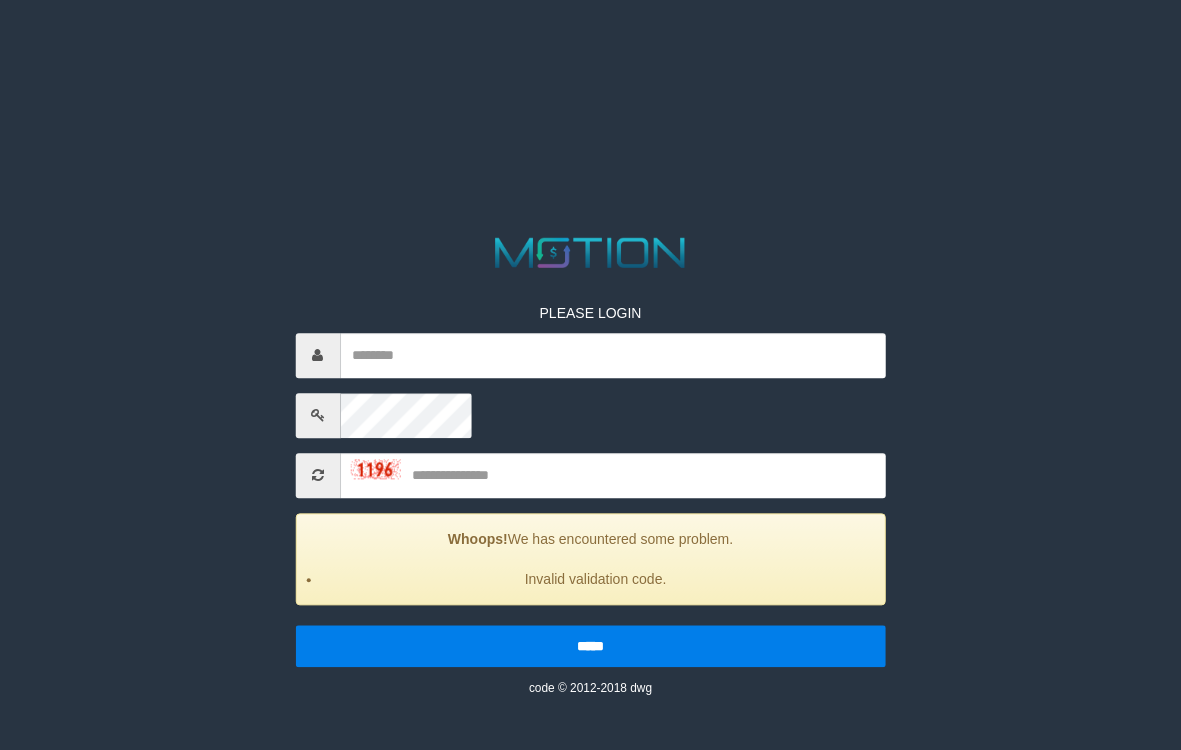 scroll, scrollTop: 0, scrollLeft: 0, axis: both 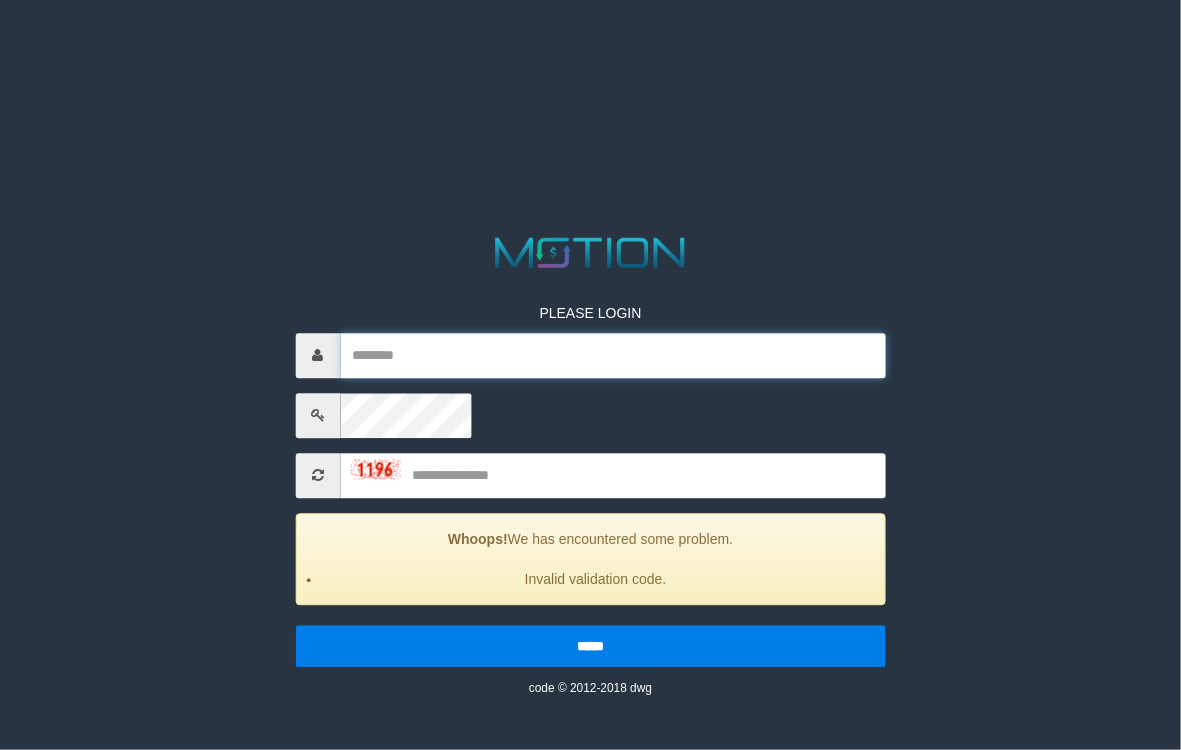 click at bounding box center (613, 355) 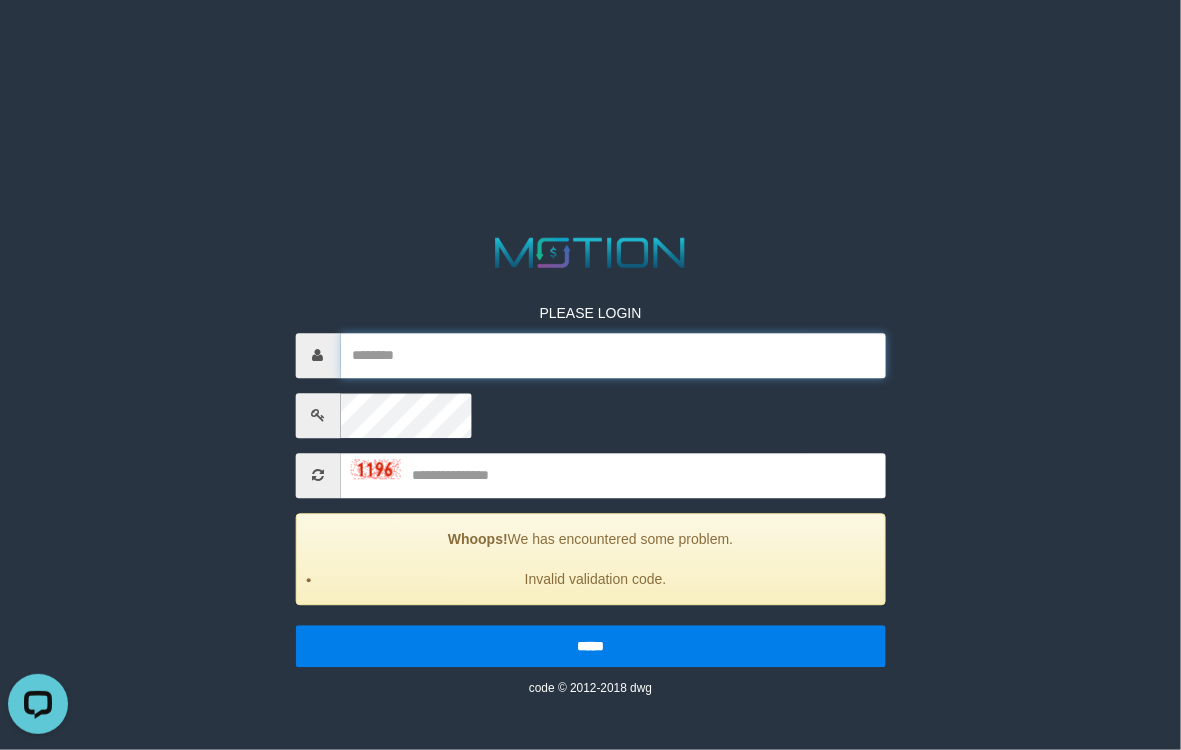 scroll, scrollTop: 0, scrollLeft: 0, axis: both 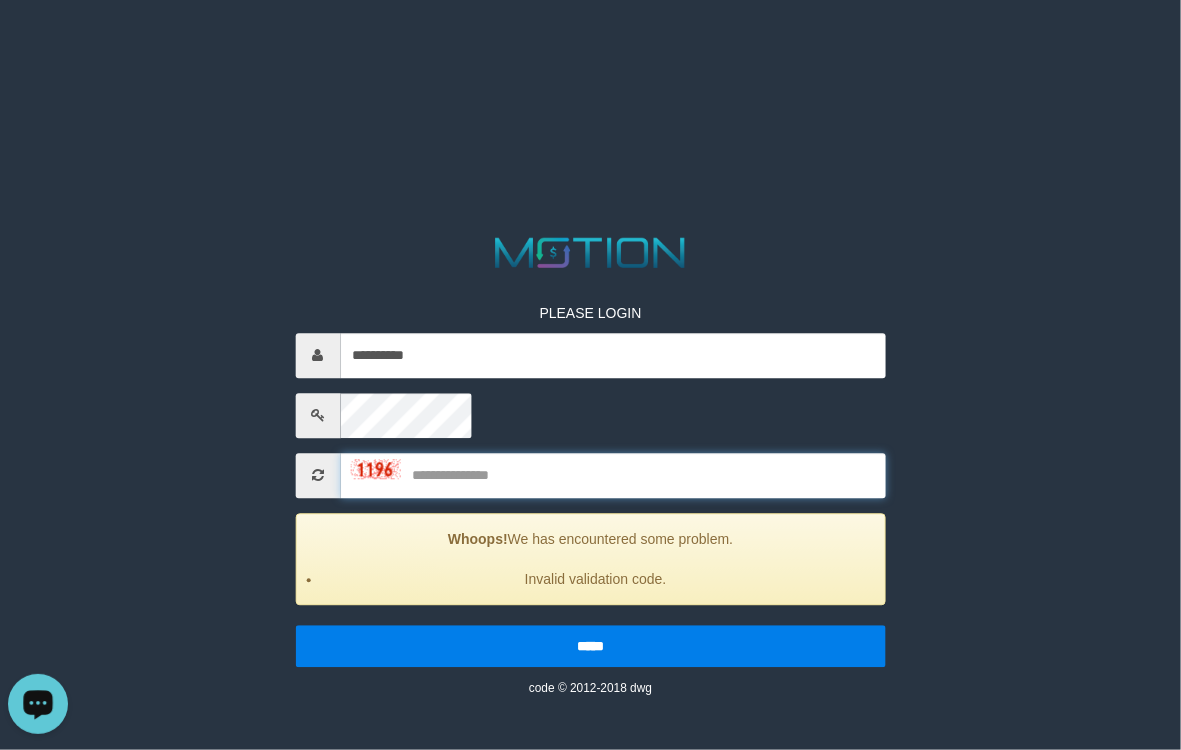 click at bounding box center [613, 475] 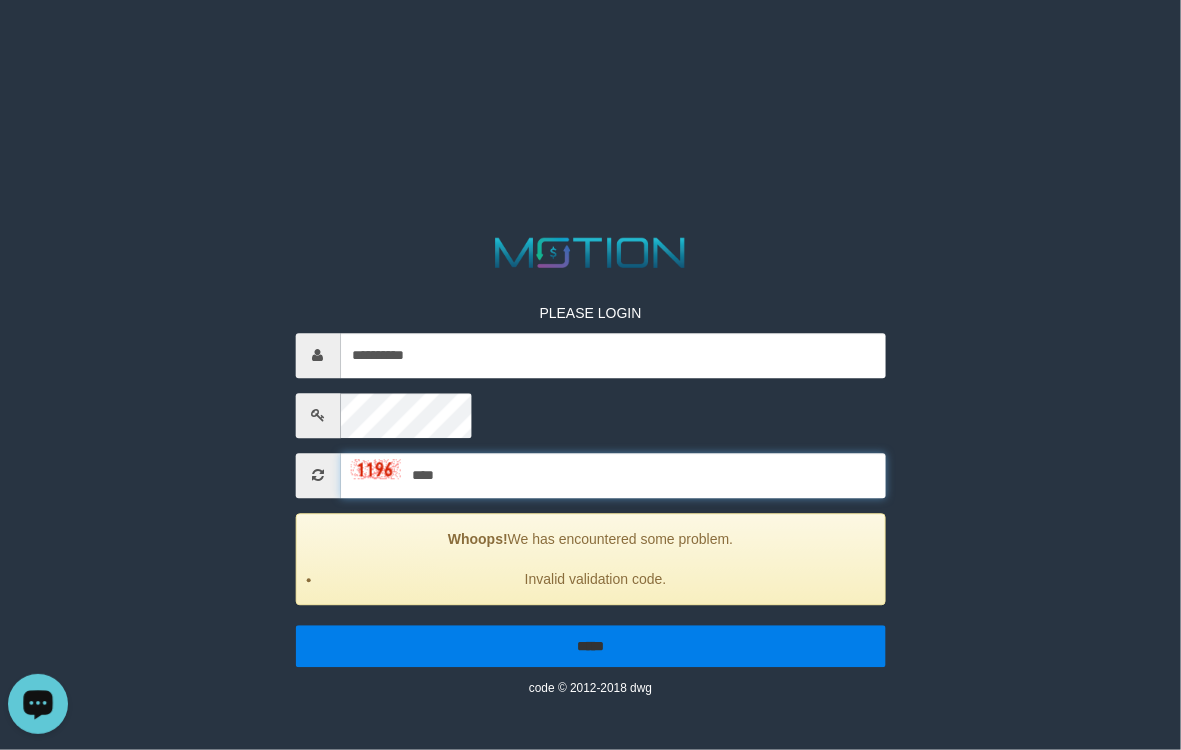 type on "****" 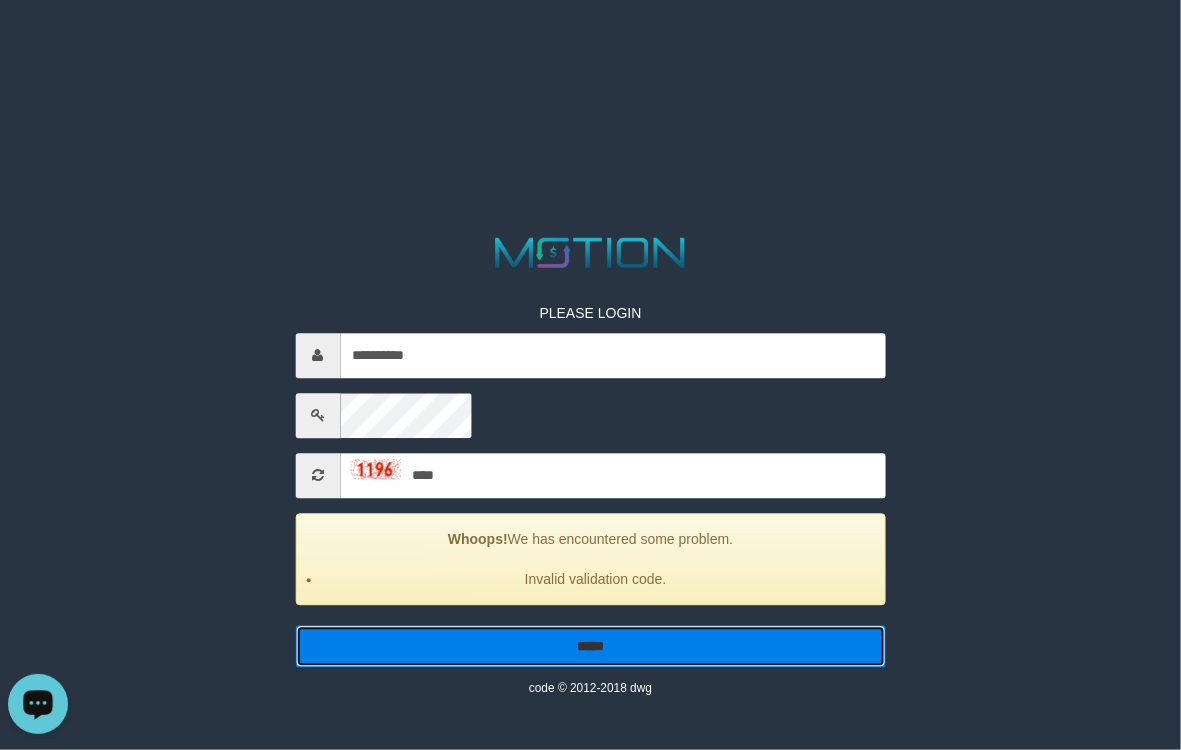 click on "*****" at bounding box center [590, 646] 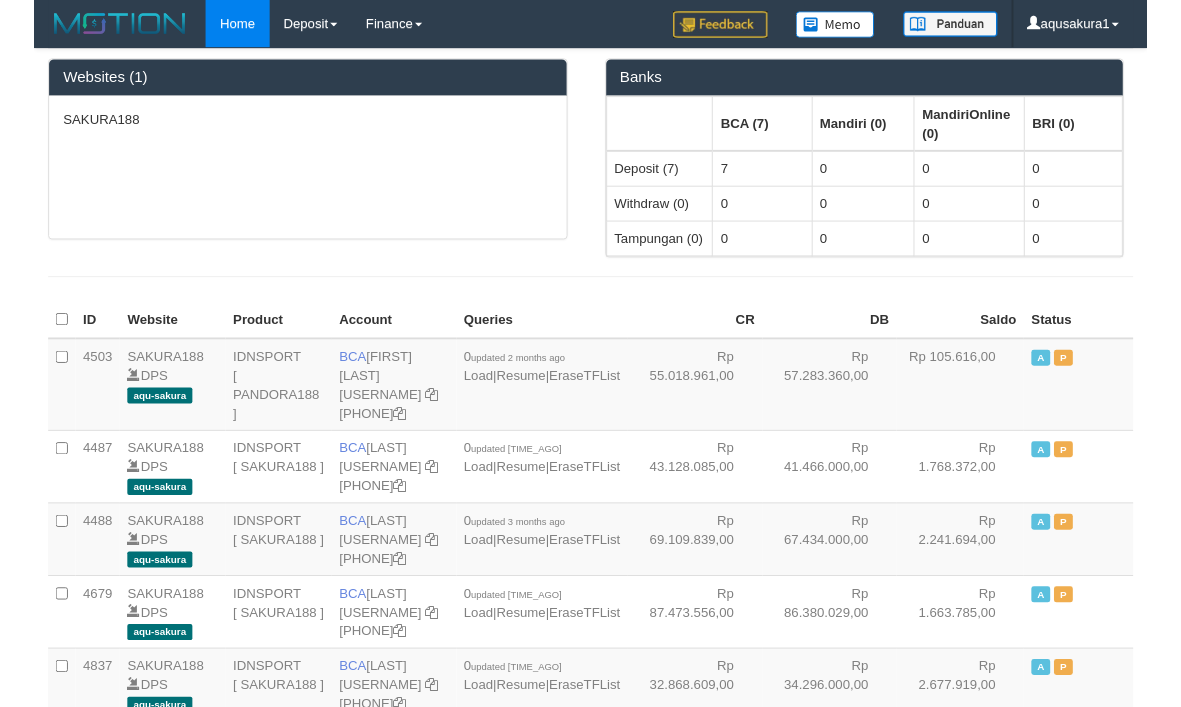 scroll, scrollTop: 0, scrollLeft: 0, axis: both 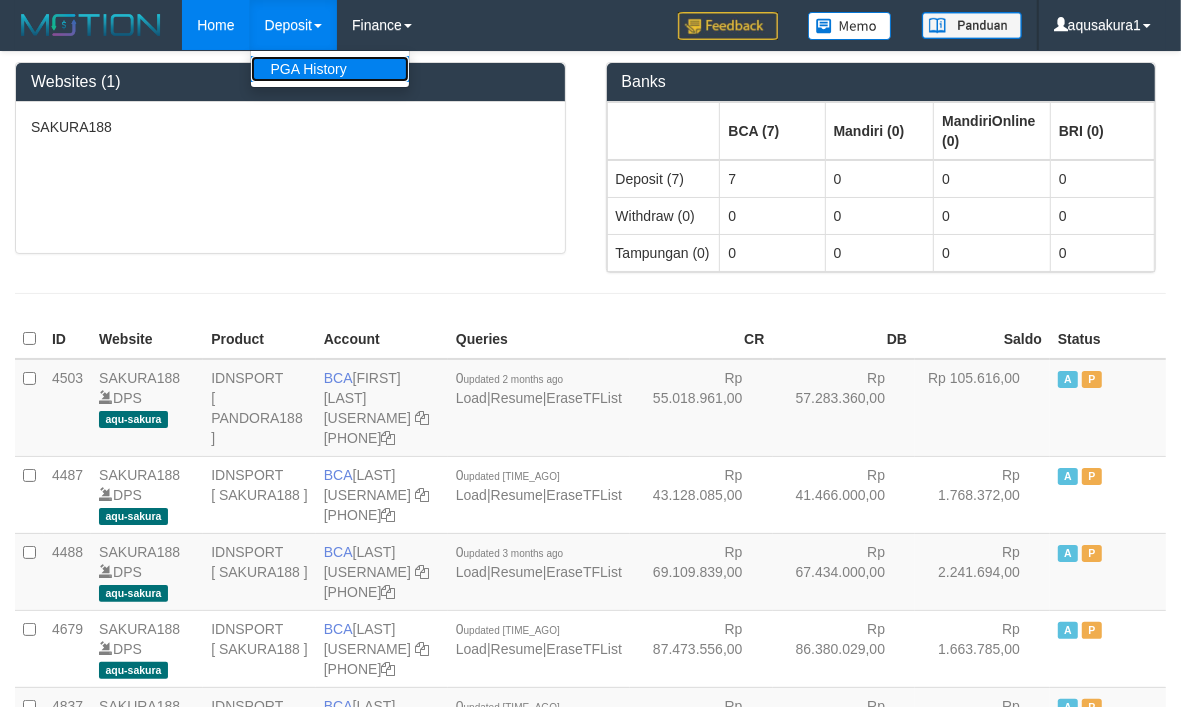 click on "PGA History" at bounding box center [330, 69] 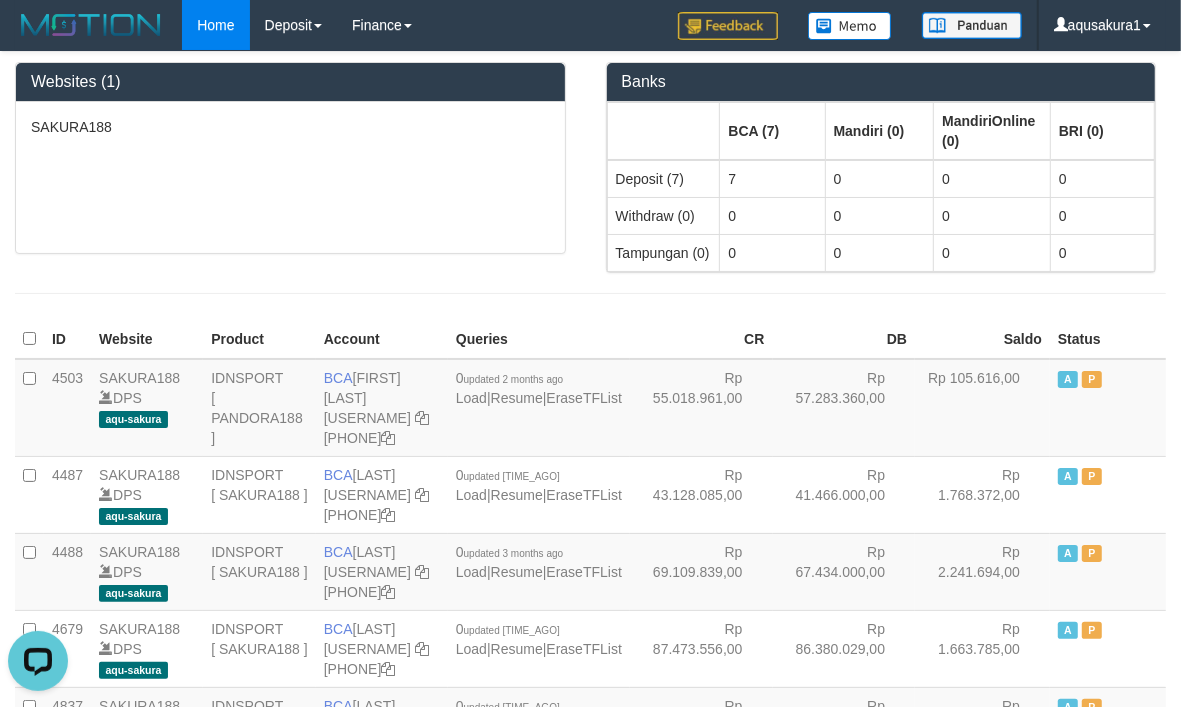 scroll, scrollTop: 0, scrollLeft: 0, axis: both 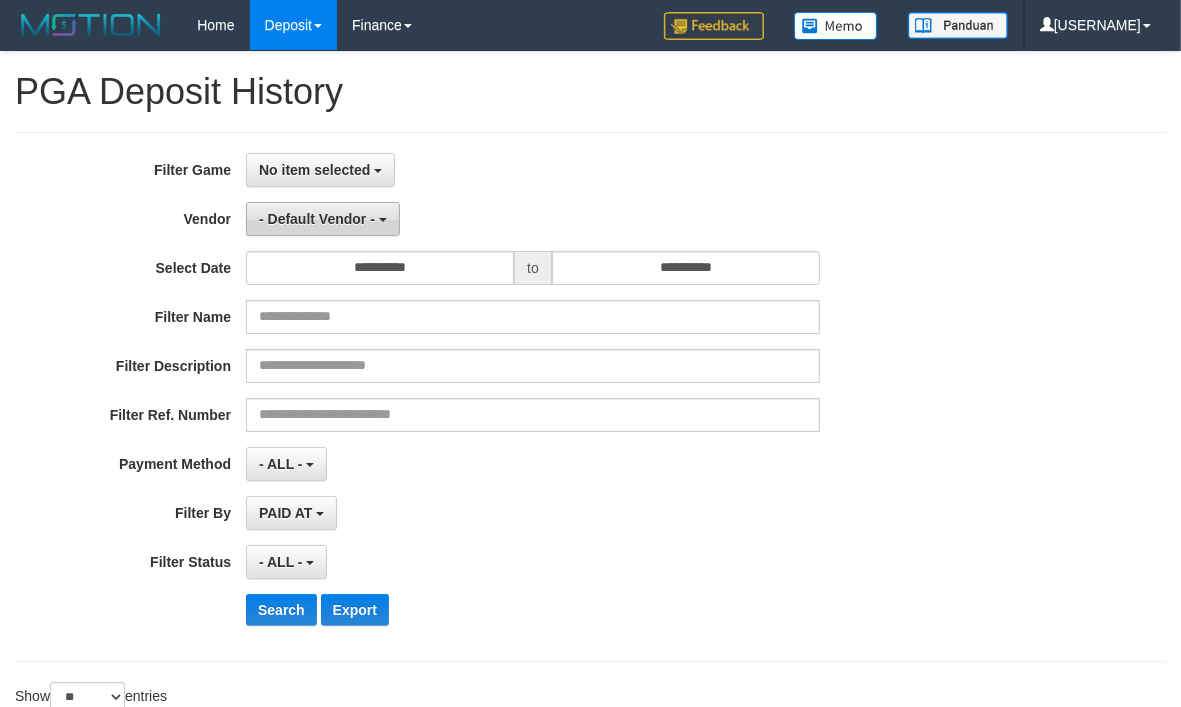 click on "- Default Vendor -" at bounding box center (320, 170) 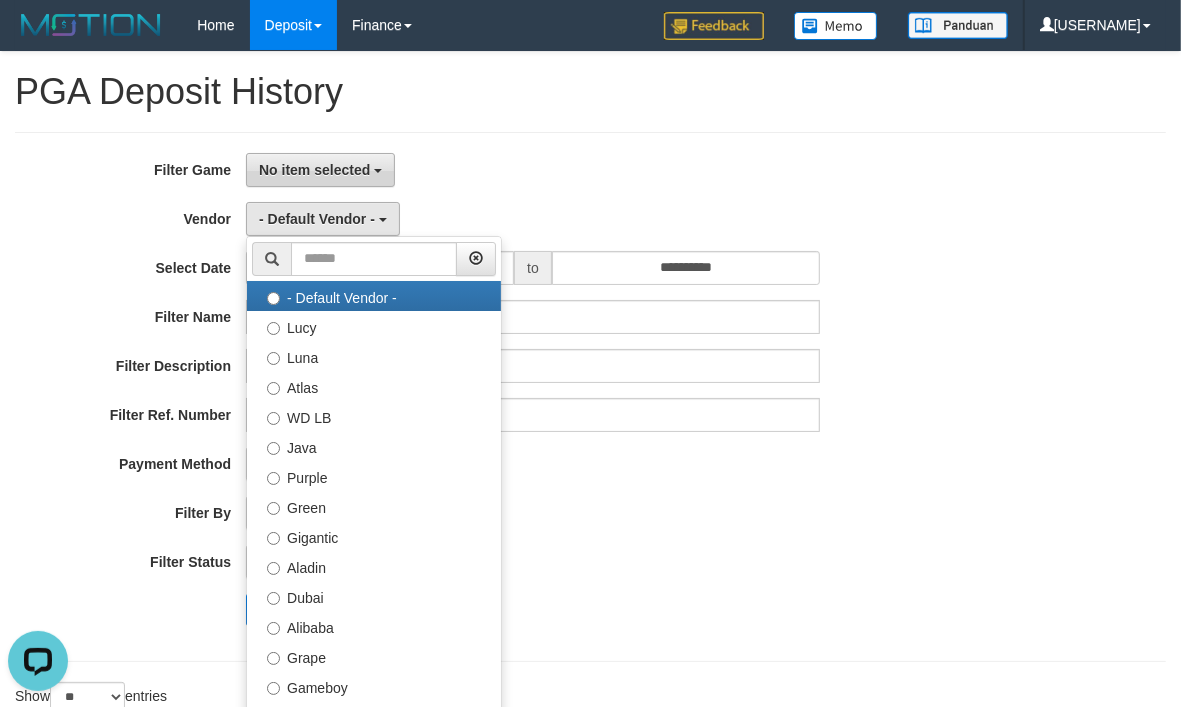 click on "No item selected" at bounding box center [320, 170] 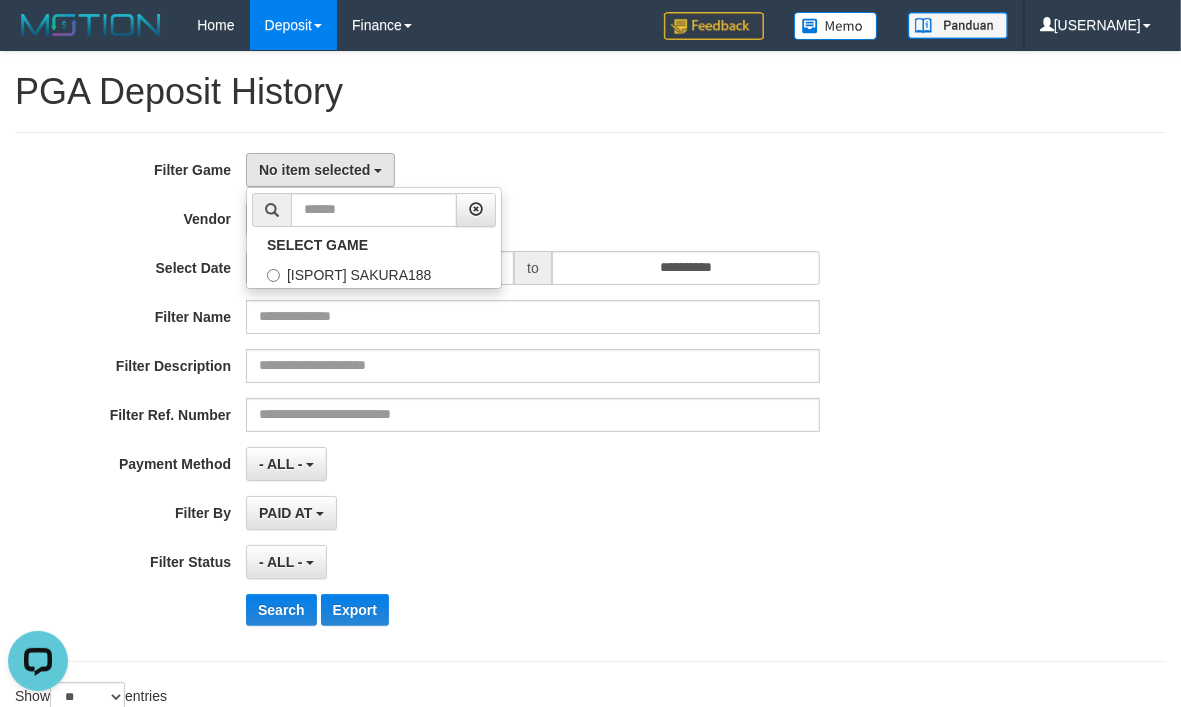 scroll, scrollTop: 17, scrollLeft: 0, axis: vertical 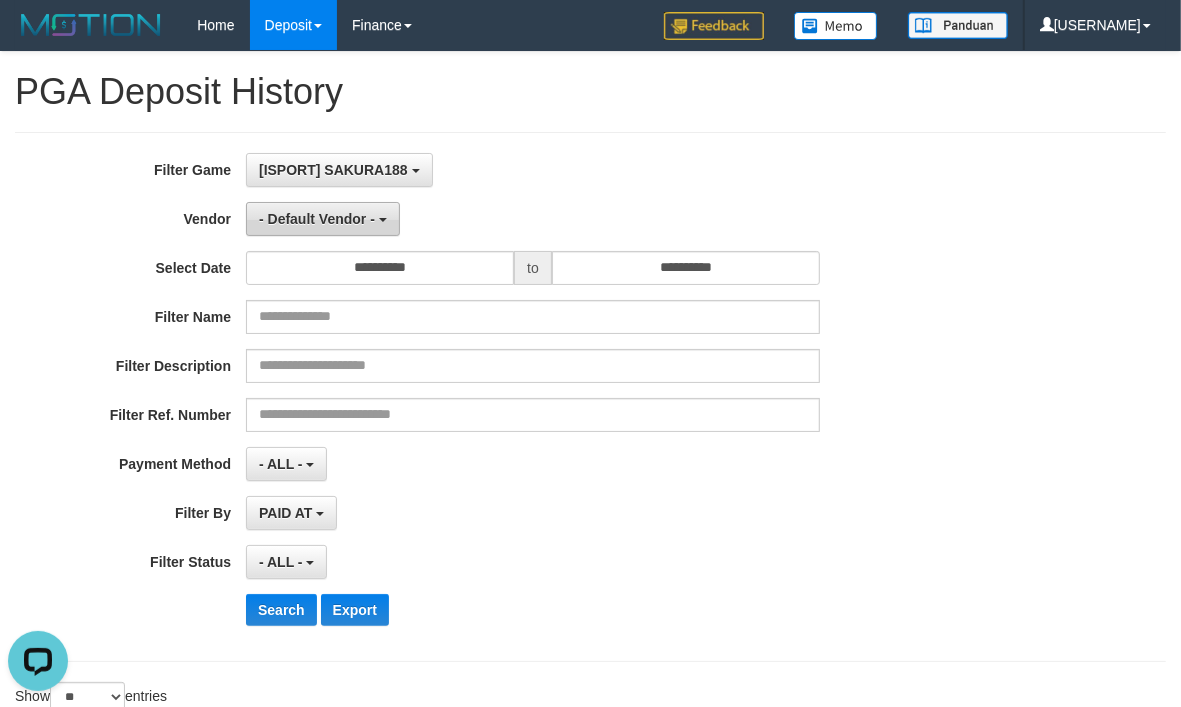 click on "- Default Vendor -" at bounding box center (333, 170) 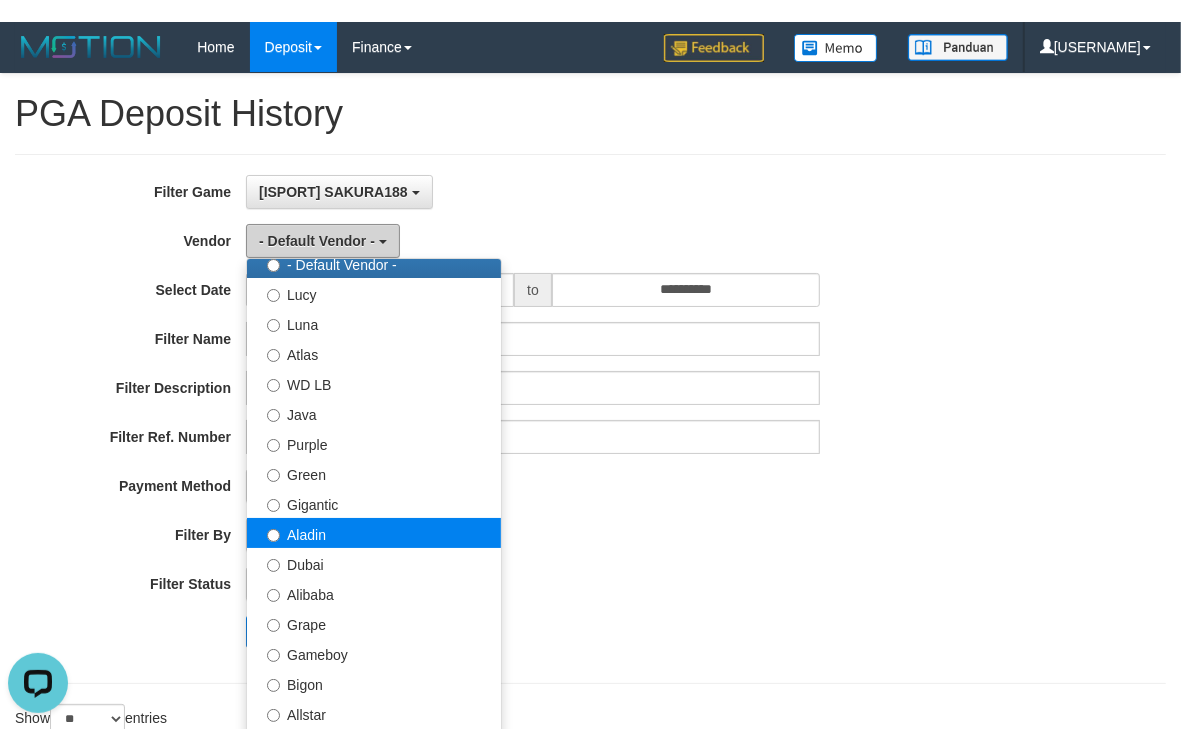 scroll, scrollTop: 83, scrollLeft: 0, axis: vertical 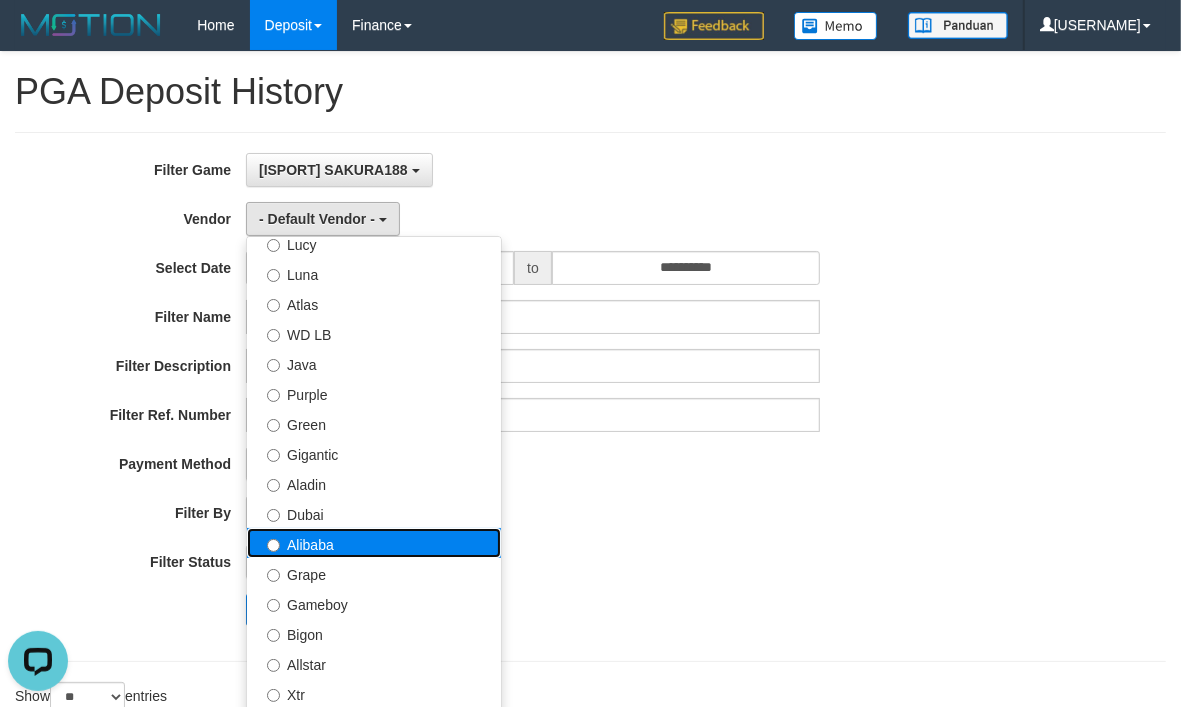 click on "Alibaba" at bounding box center (374, 213) 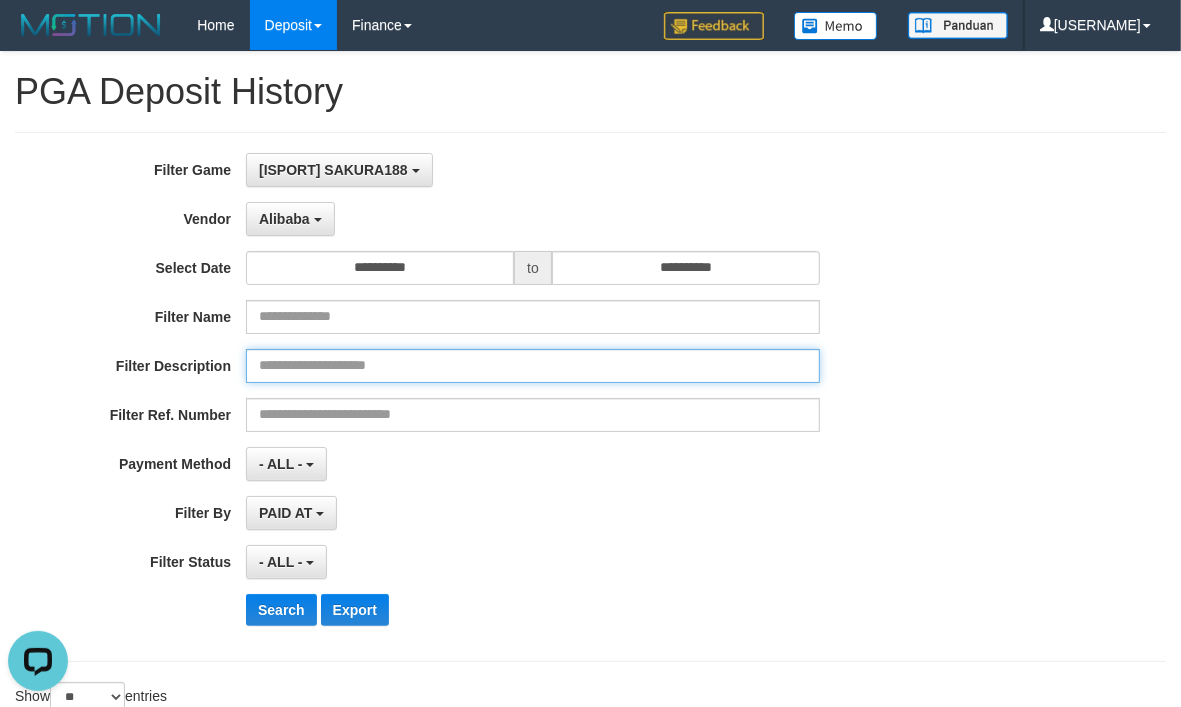 click at bounding box center [533, 366] 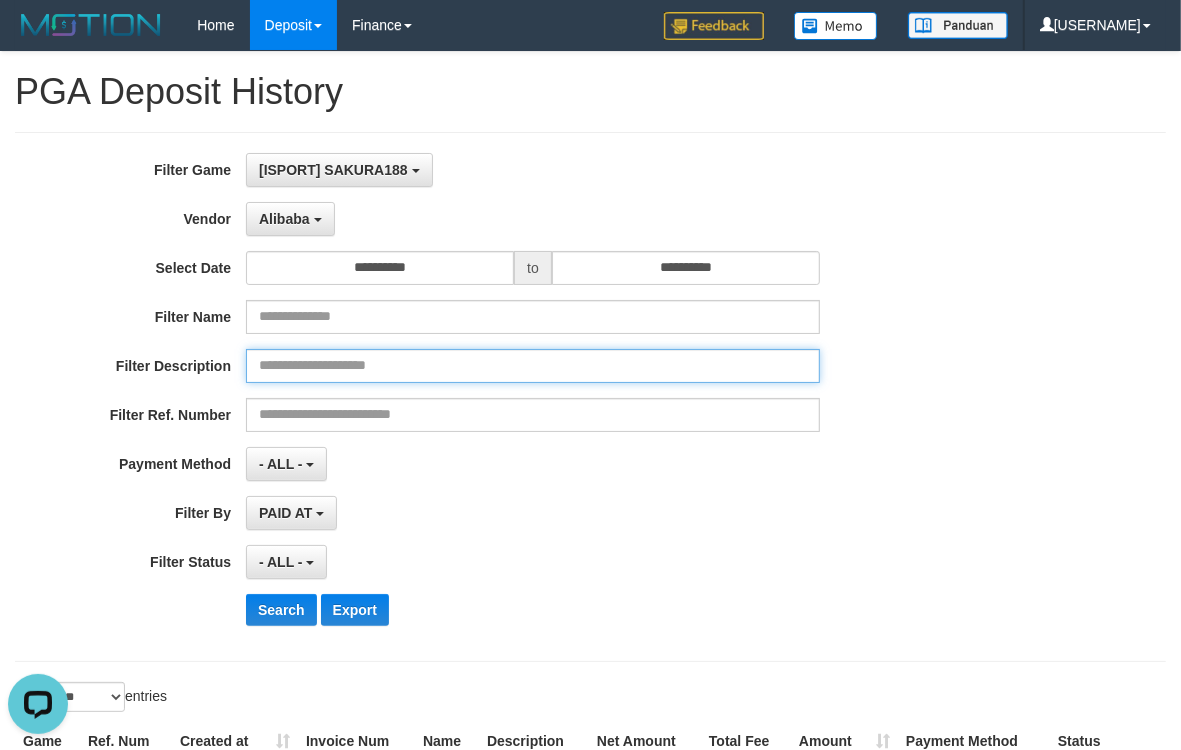 click at bounding box center [533, 366] 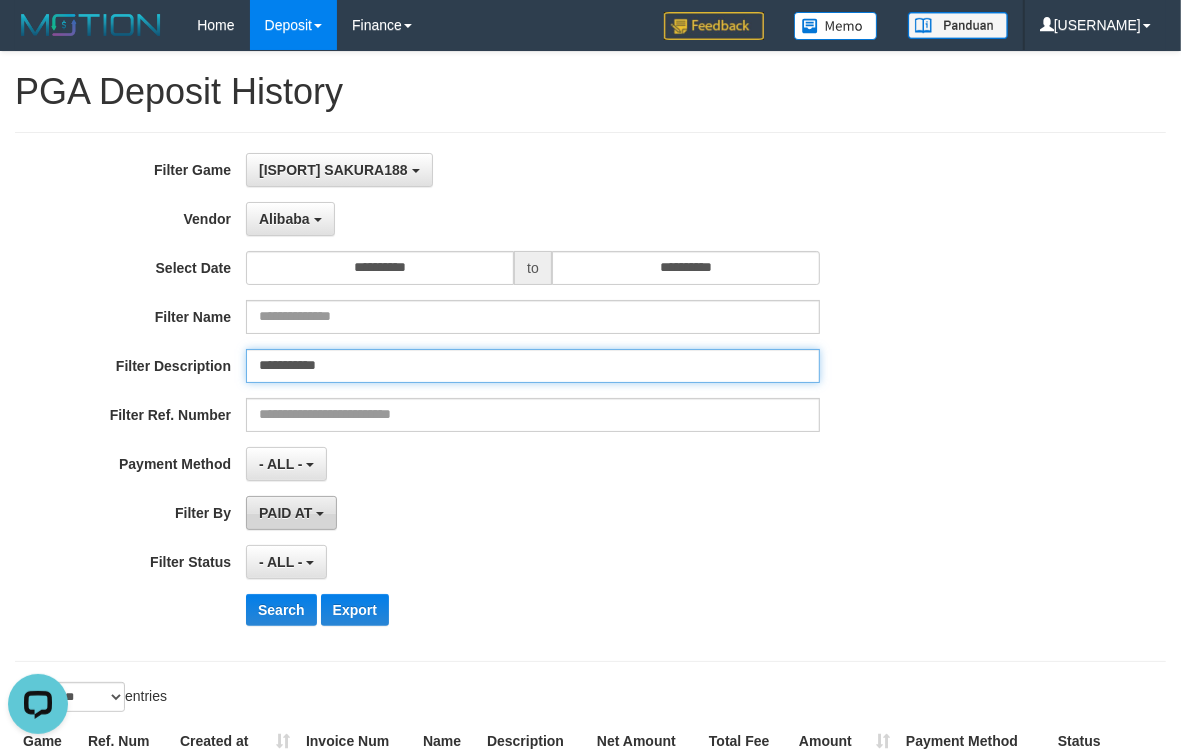 type on "**********" 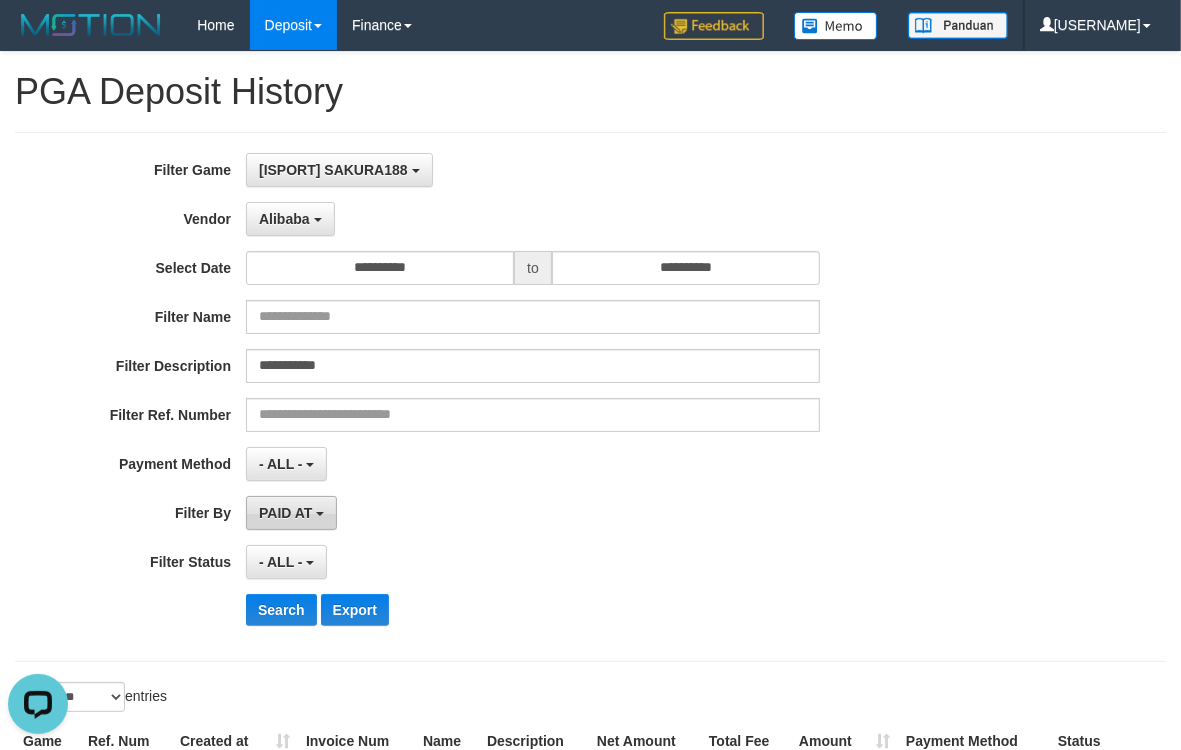 click at bounding box center (416, 171) 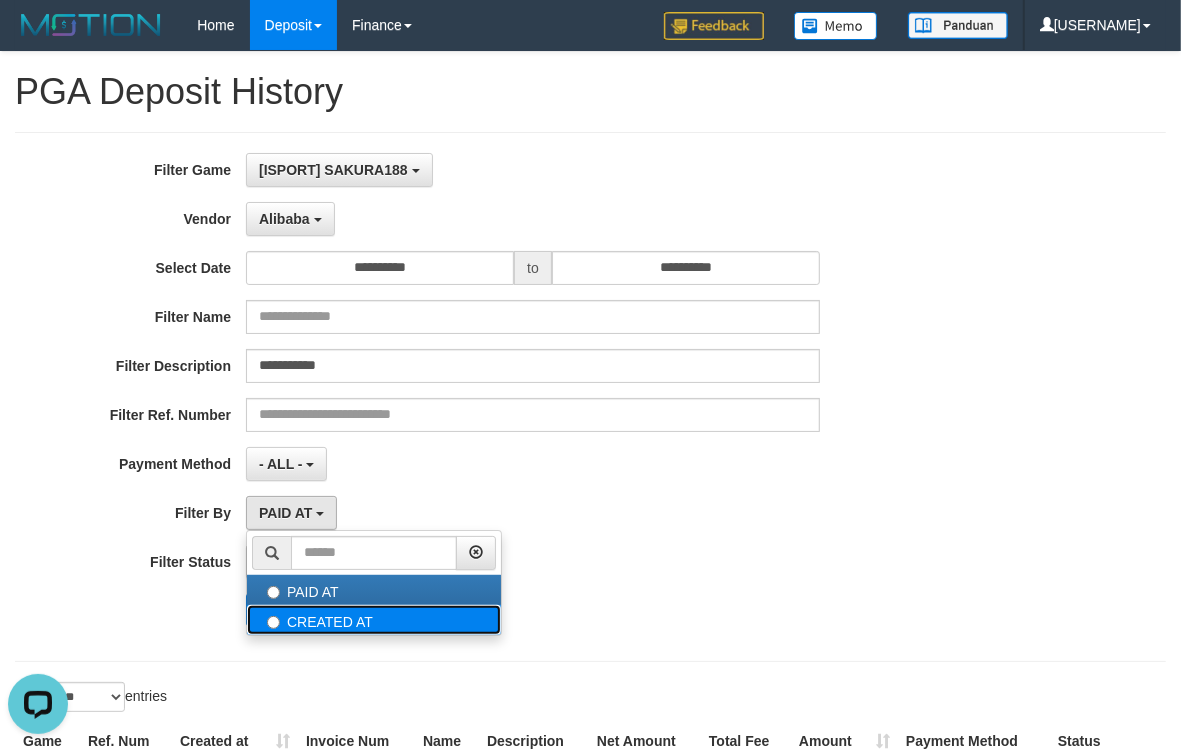 click on "CREATED AT" at bounding box center [374, 590] 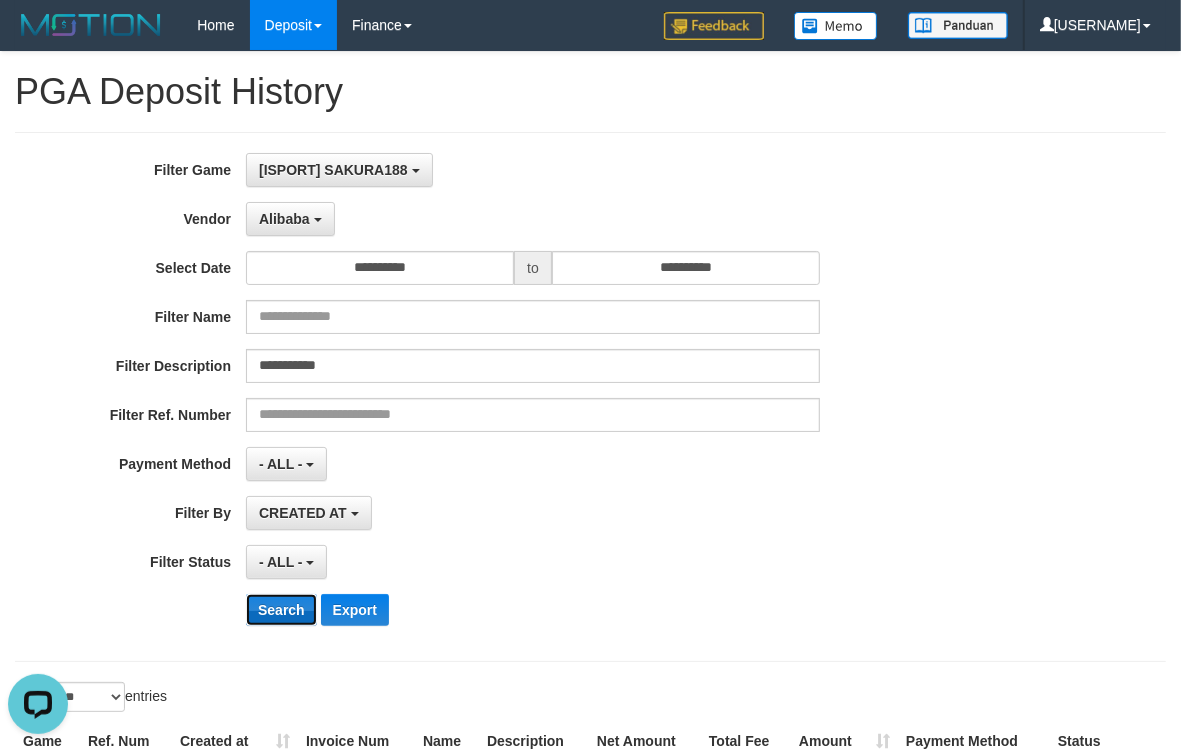 click on "Search" at bounding box center (281, 610) 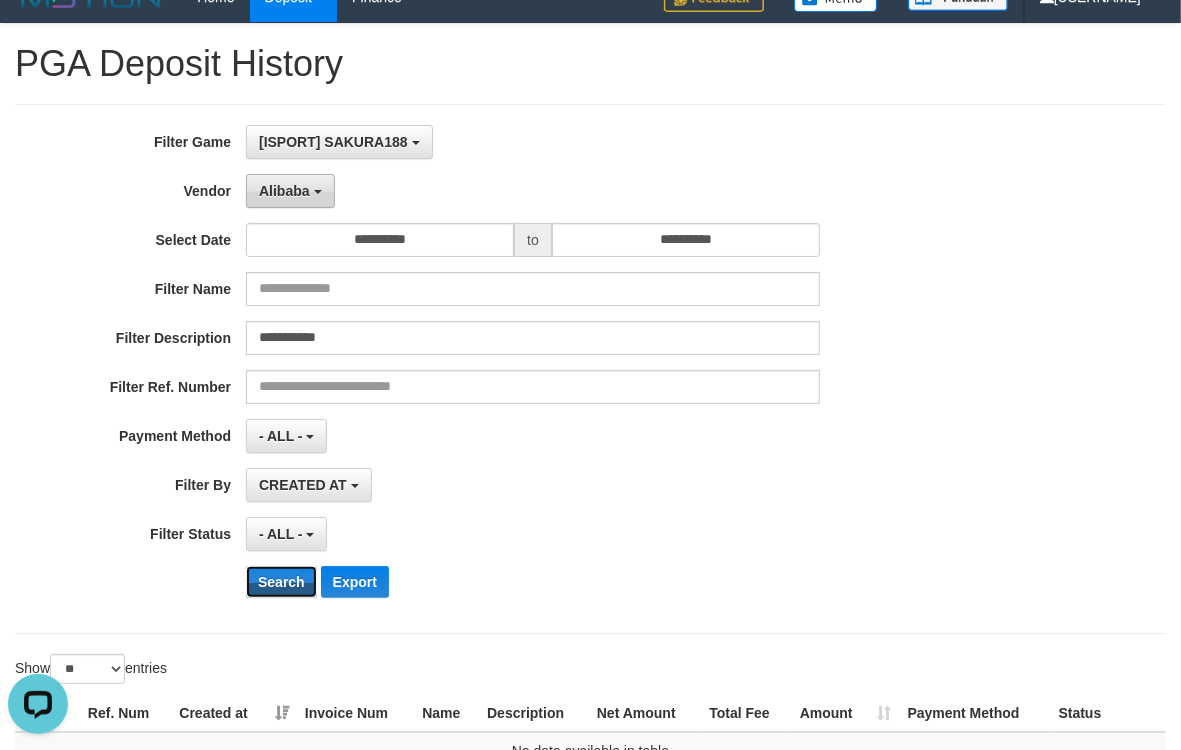 scroll, scrollTop: 0, scrollLeft: 0, axis: both 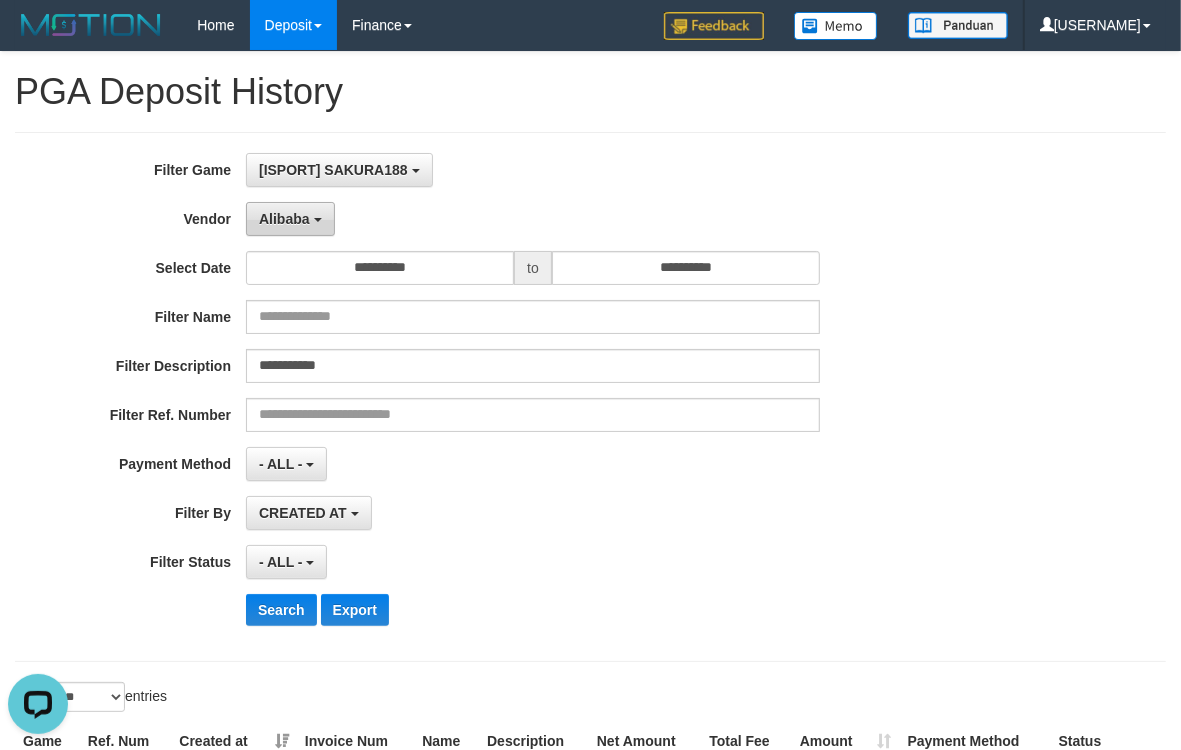click on "Alibaba" at bounding box center [339, 170] 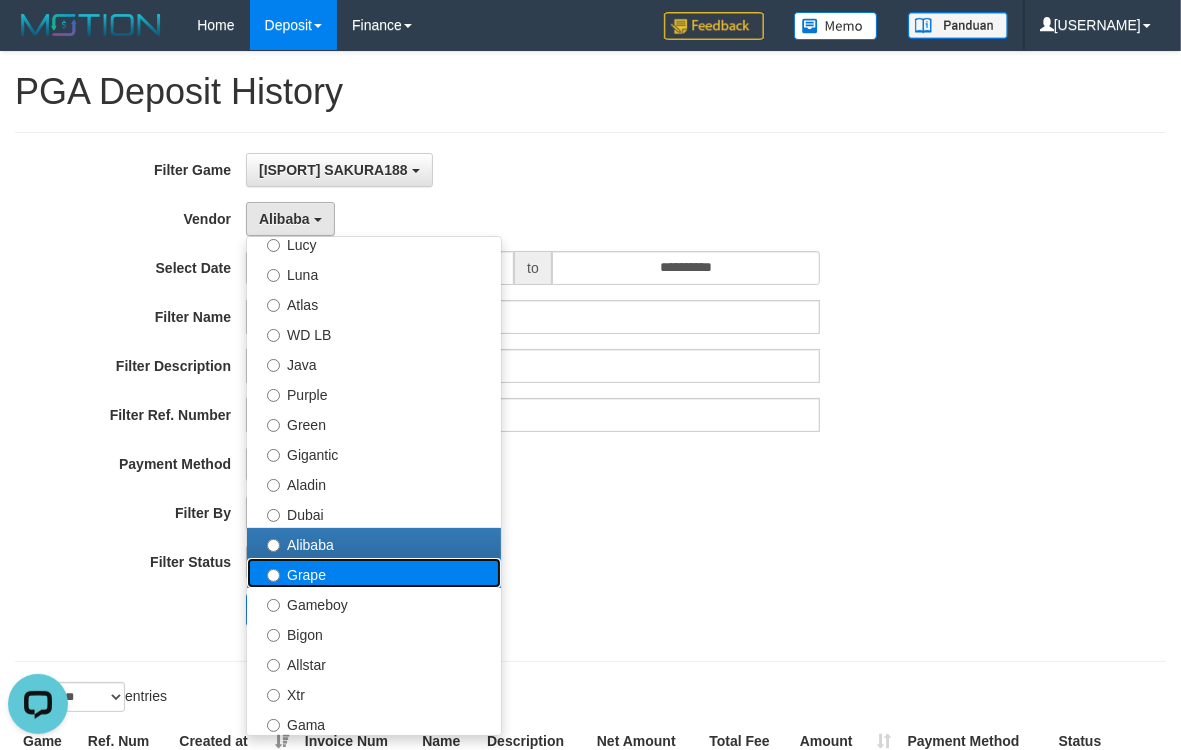 click on "Grape" at bounding box center (374, 213) 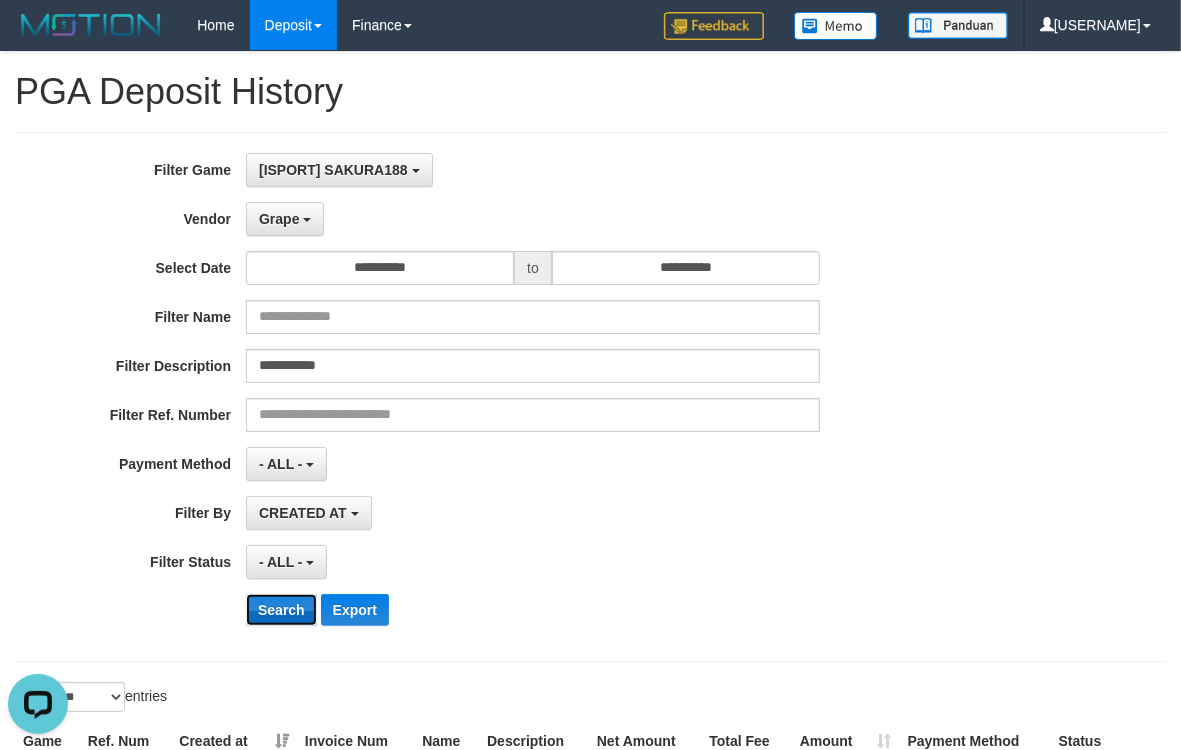 click on "Search" at bounding box center (281, 610) 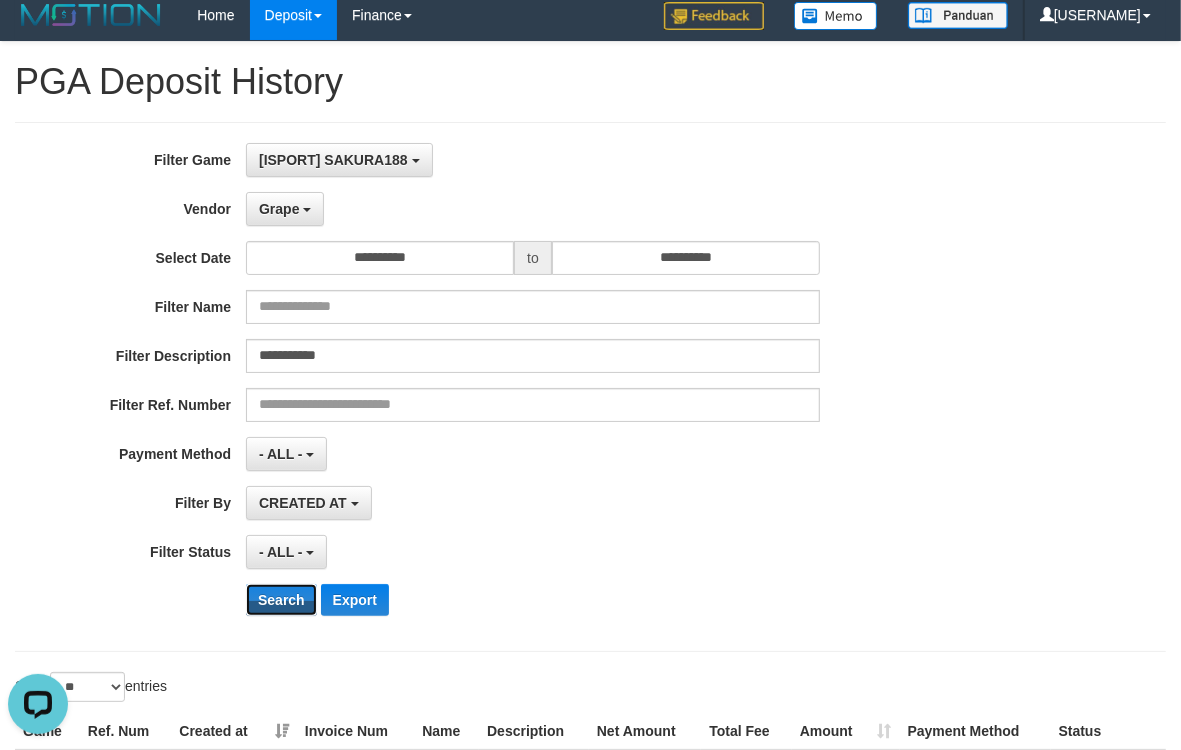 scroll, scrollTop: 0, scrollLeft: 0, axis: both 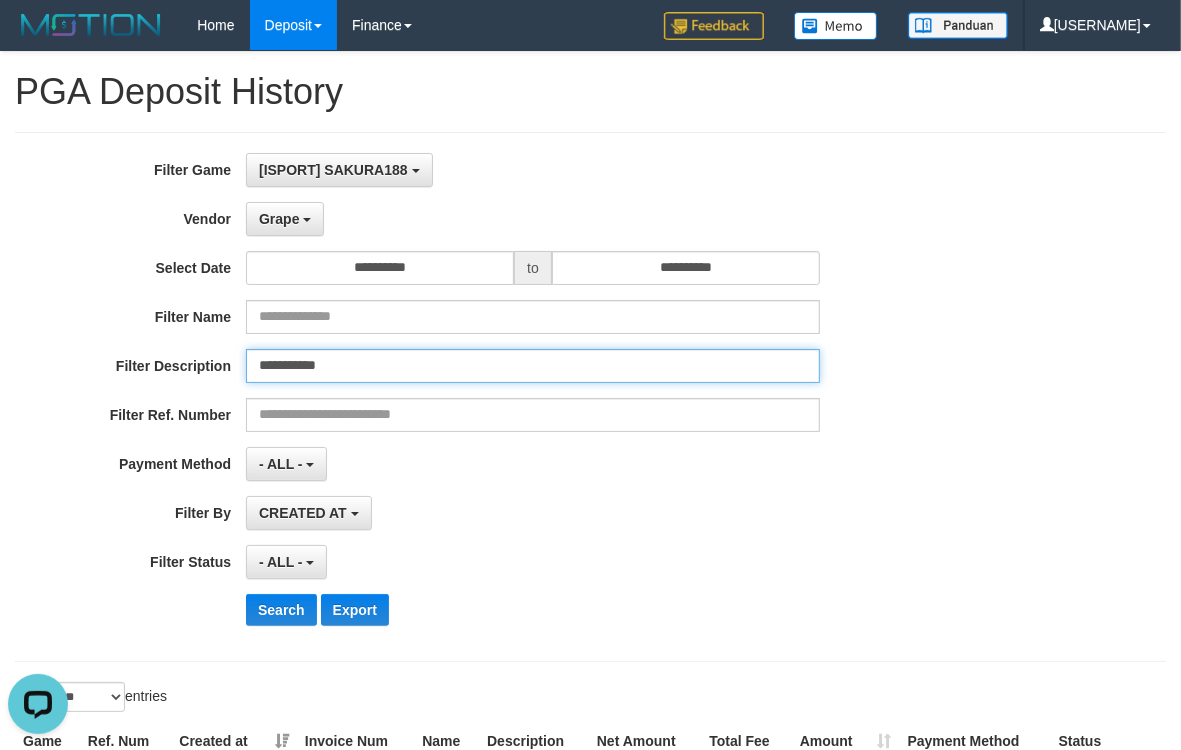 click on "**********" at bounding box center [533, 366] 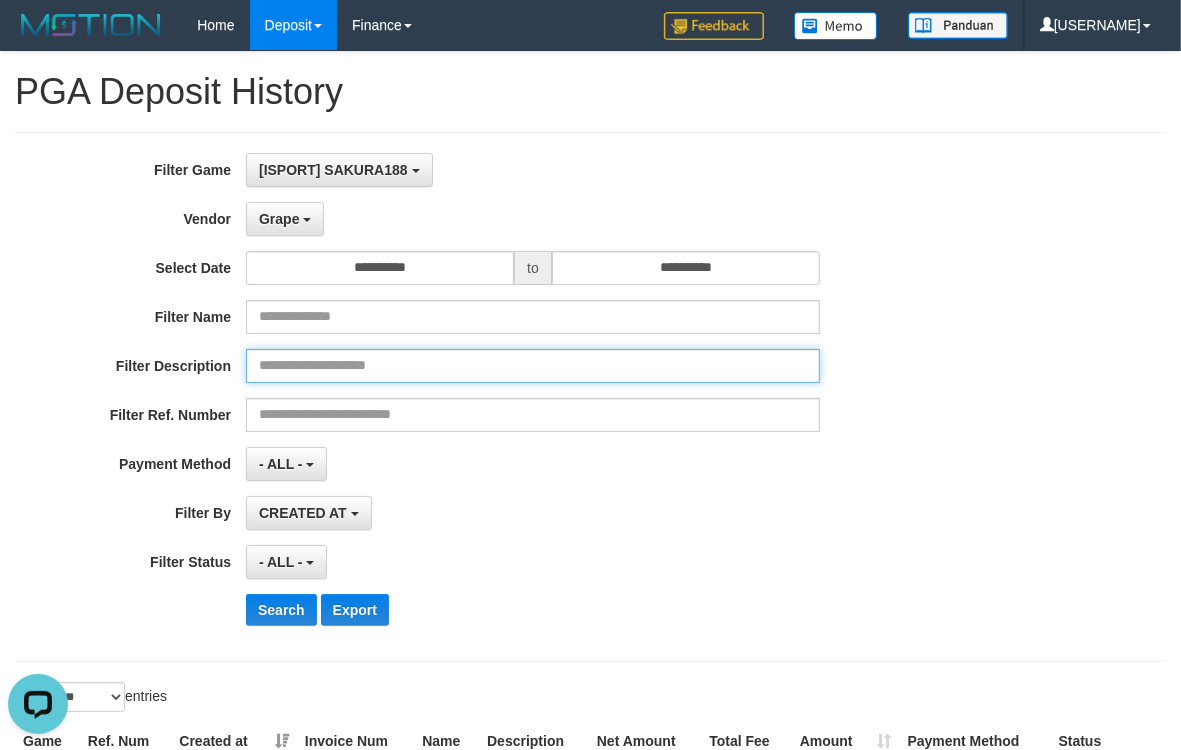 type 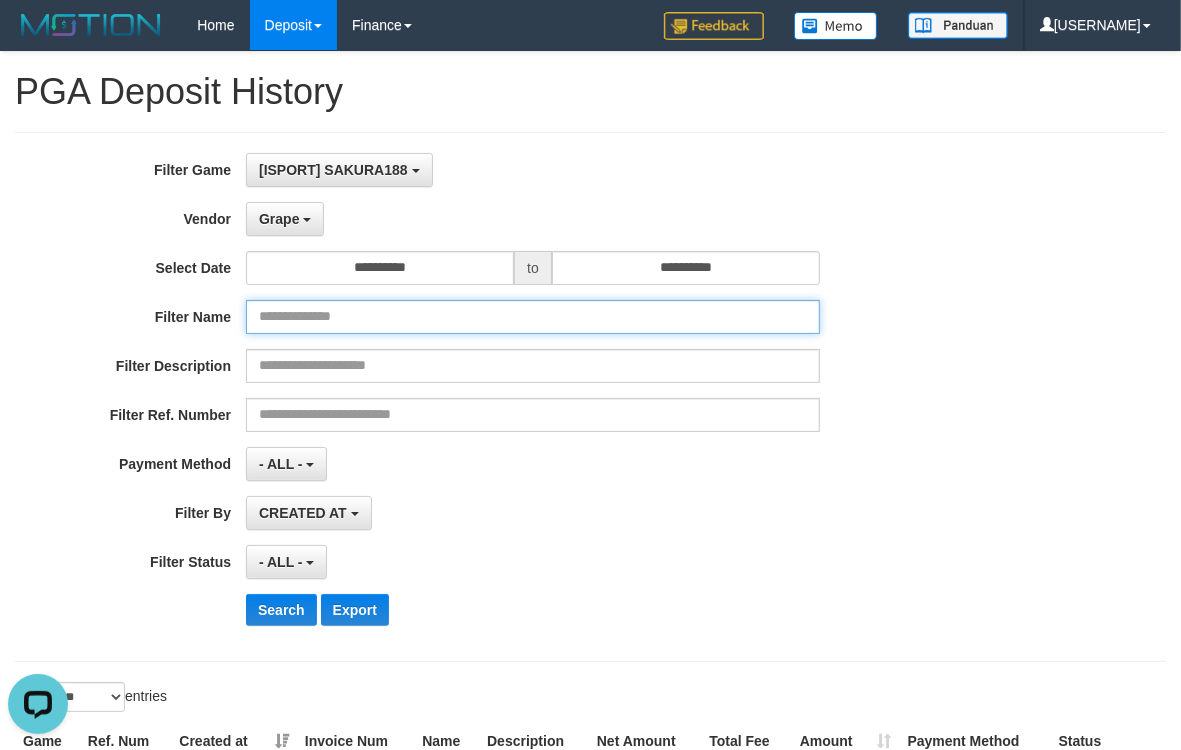 click at bounding box center [533, 317] 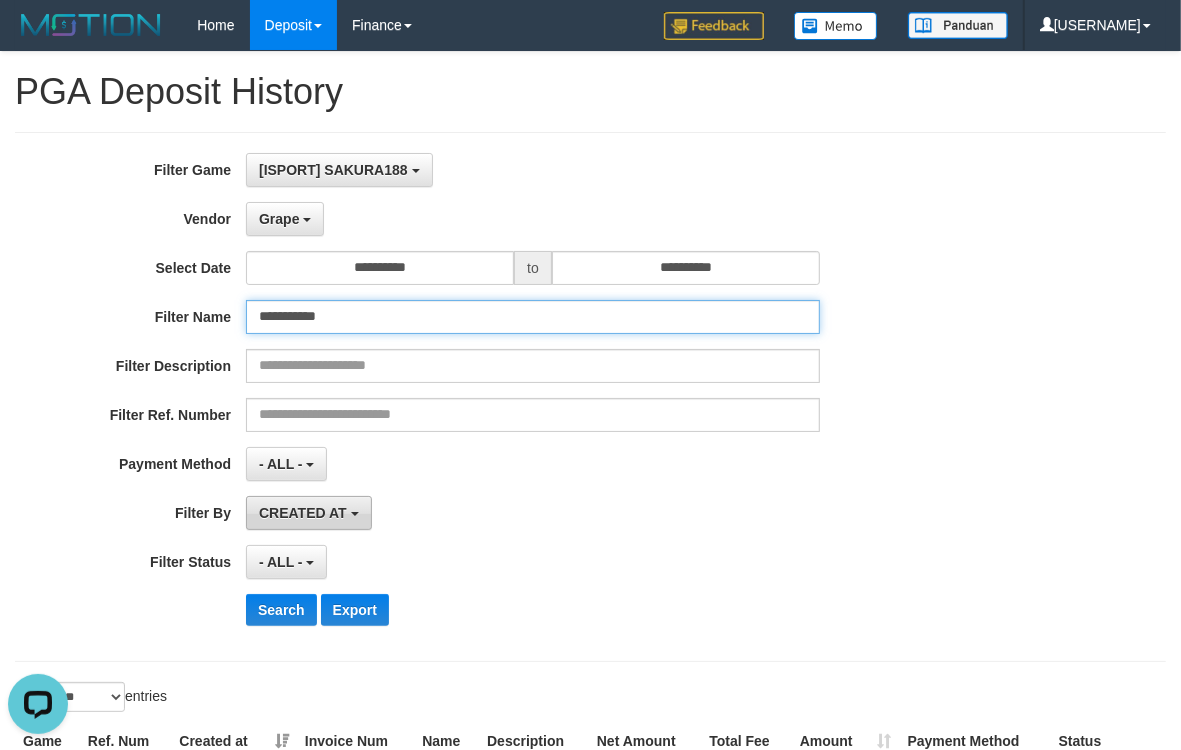 type on "**********" 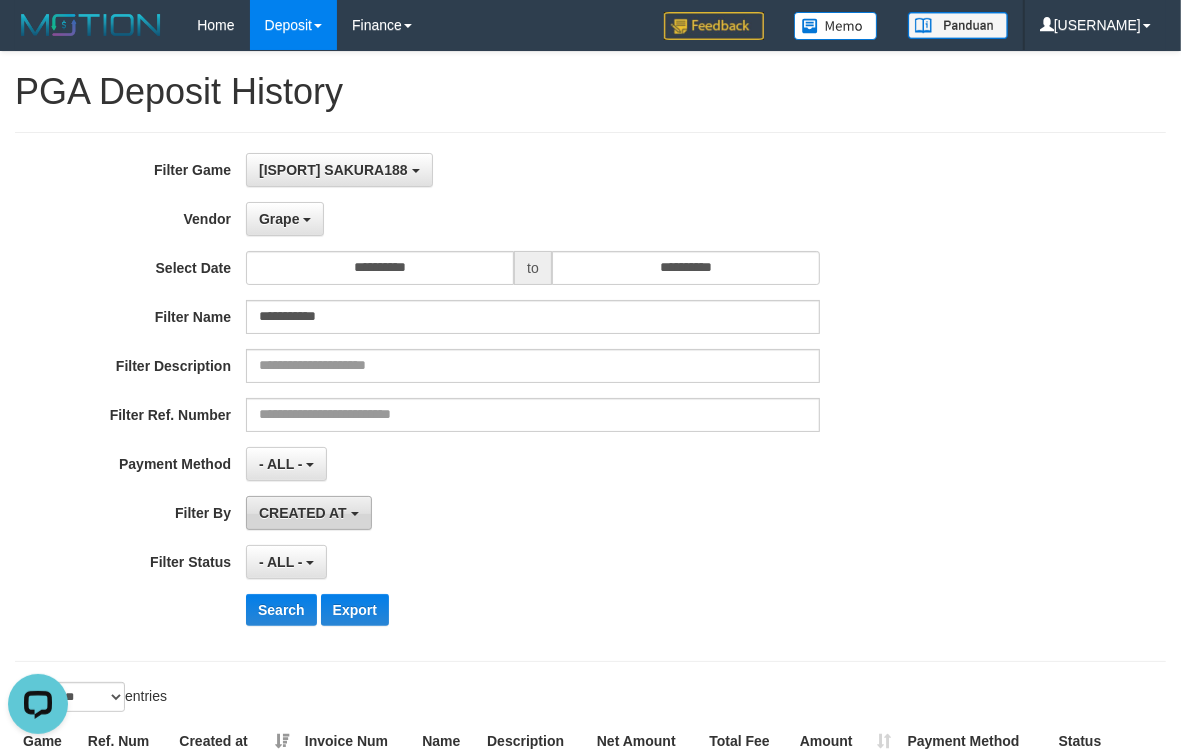 click at bounding box center (416, 171) 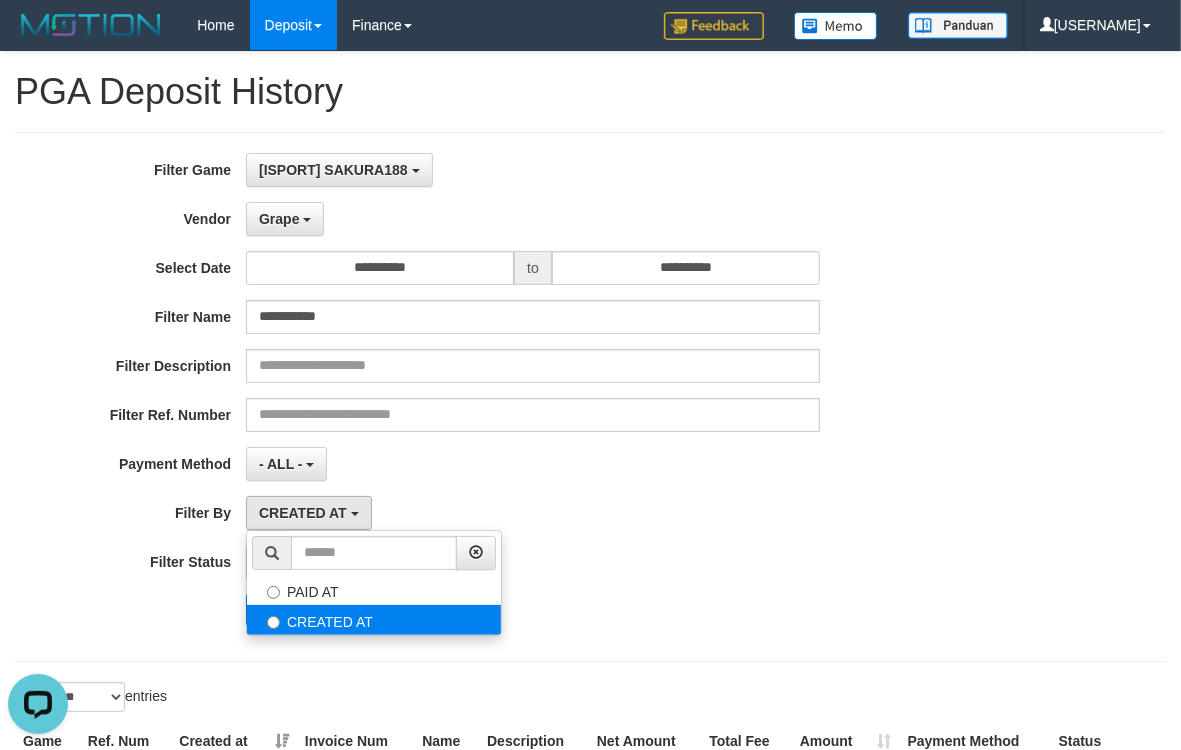 click on "CREATED AT" at bounding box center (374, 620) 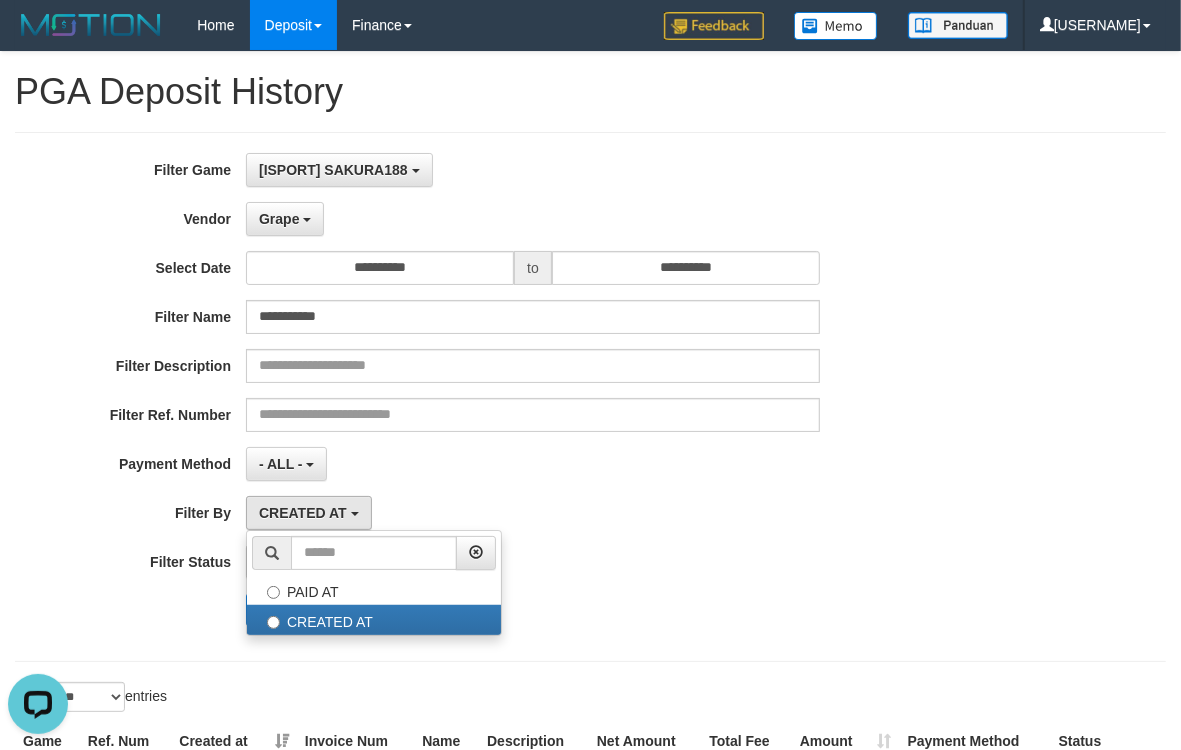 click on "**********" at bounding box center (492, 397) 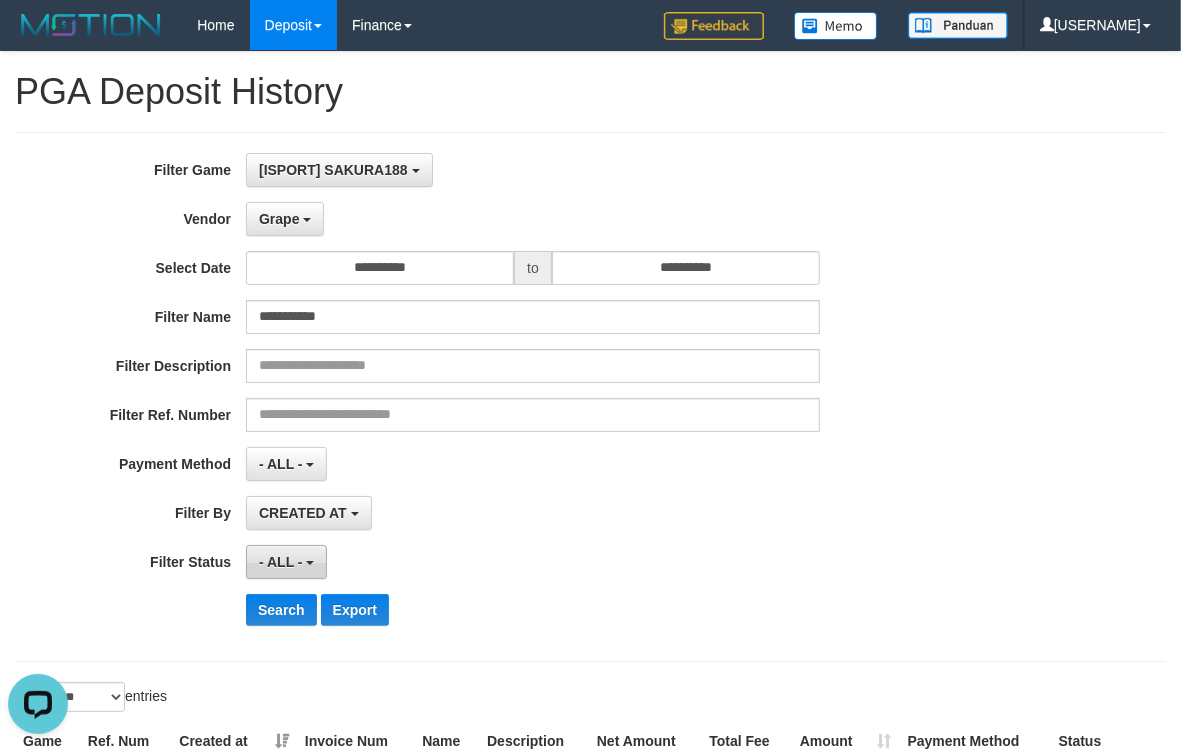 click on "- ALL -" at bounding box center [339, 170] 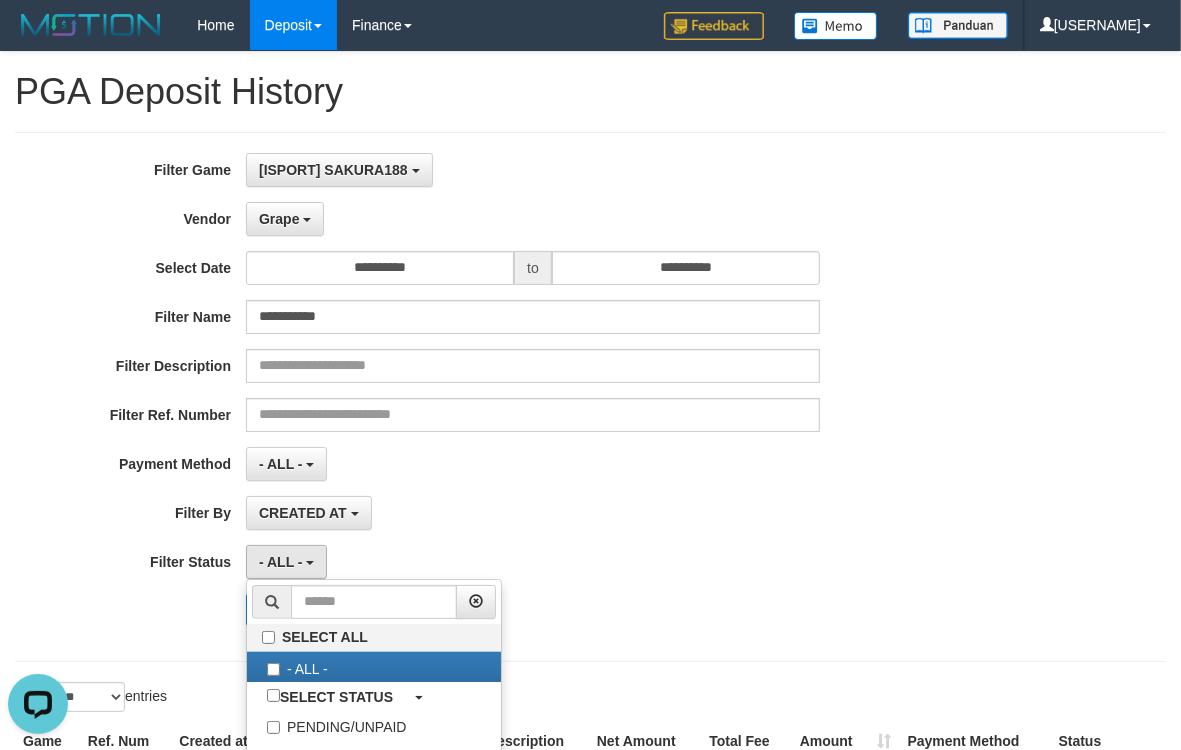 click on "CREATED AT
PAID AT
CREATED AT" at bounding box center (533, 170) 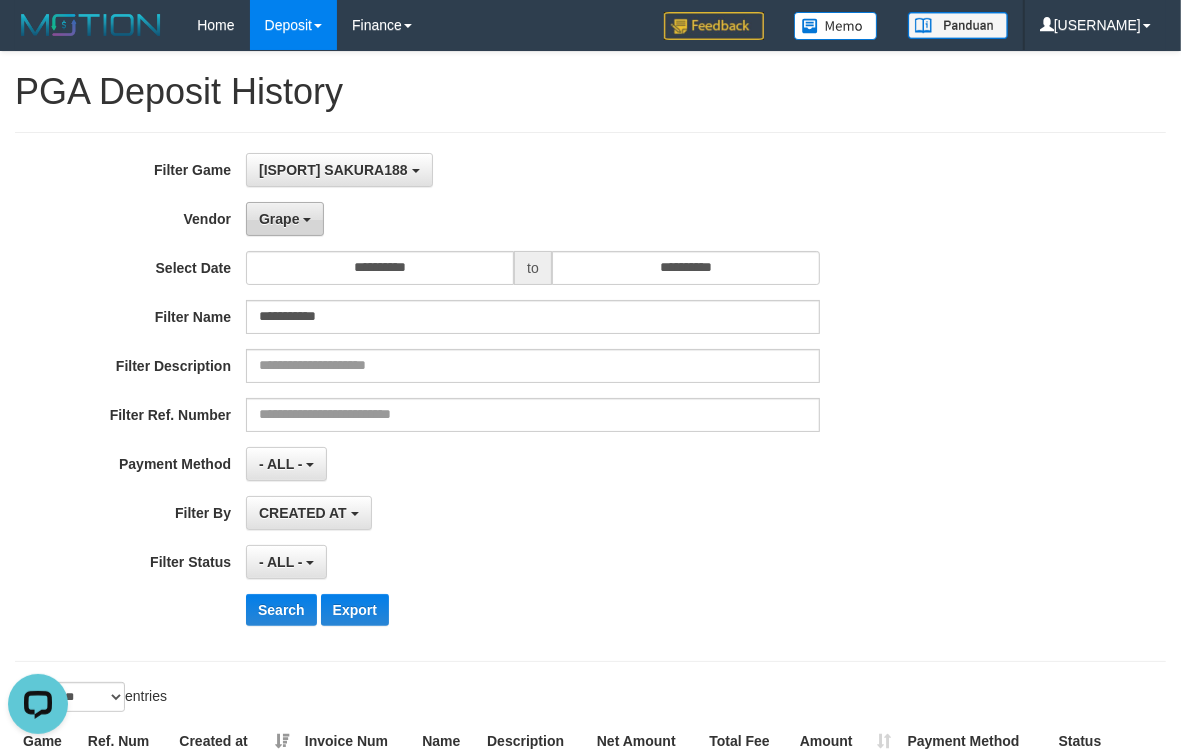 click on "Grape" at bounding box center (339, 170) 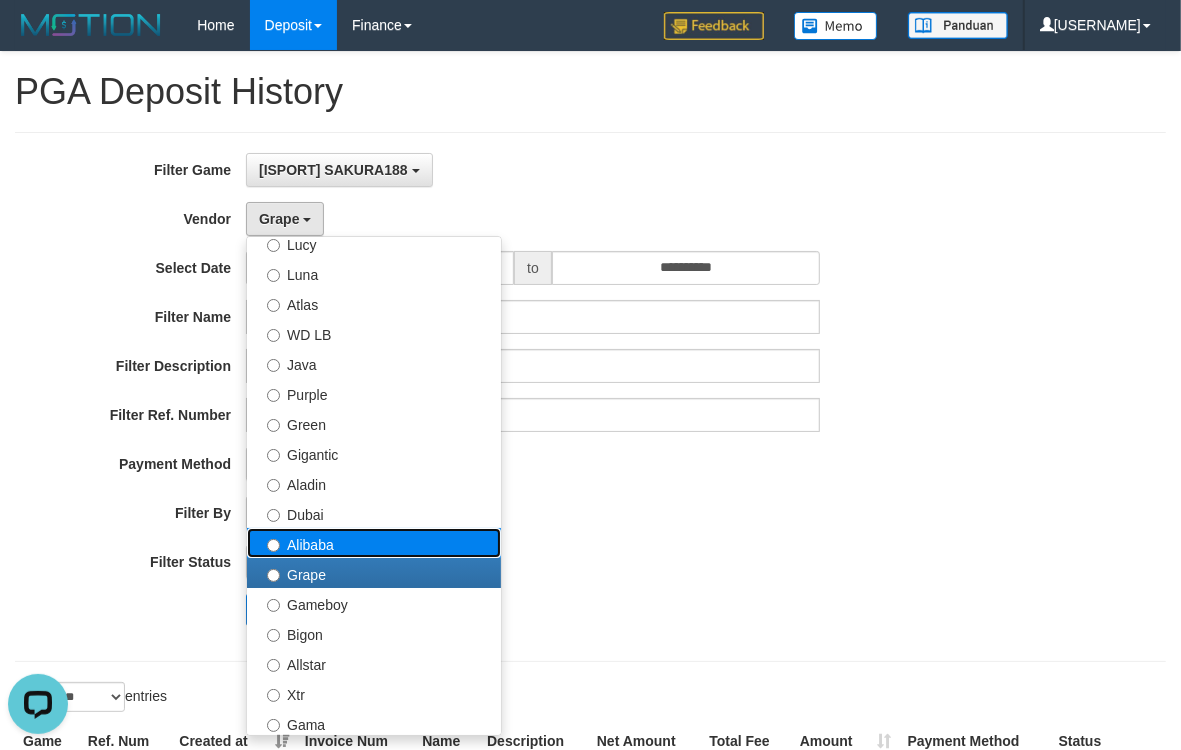click on "Alibaba" at bounding box center (374, 213) 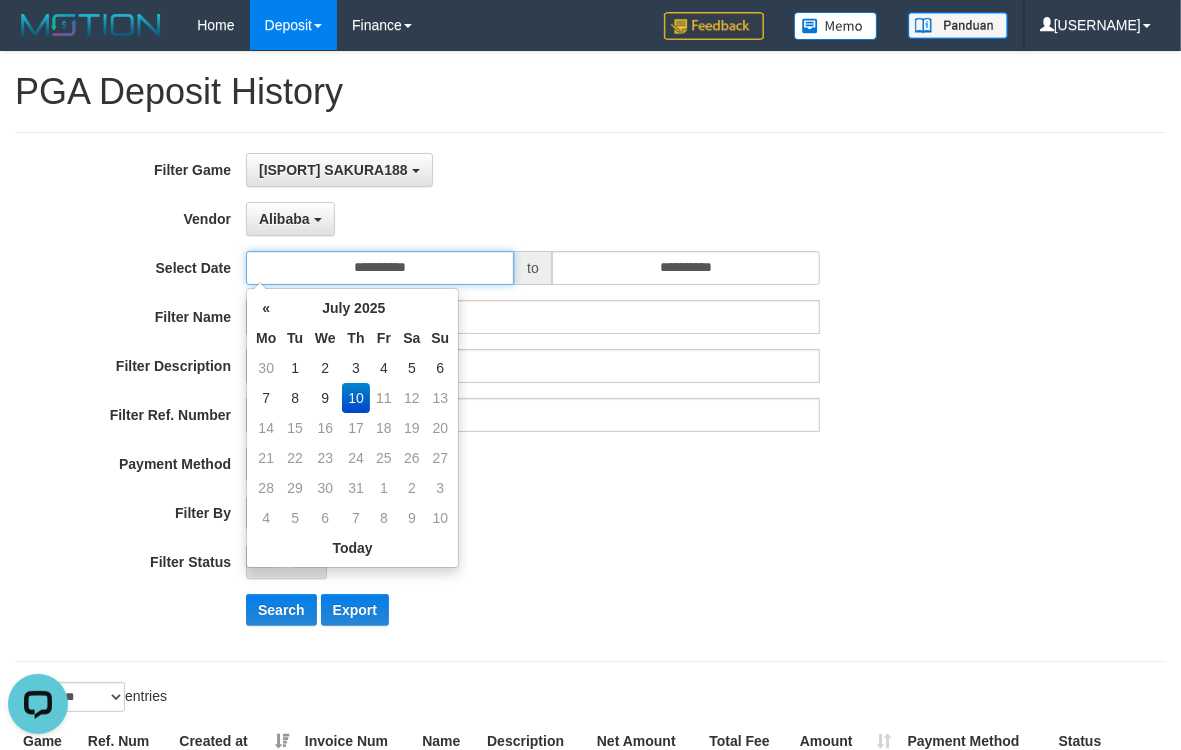 click on "**********" at bounding box center (380, 268) 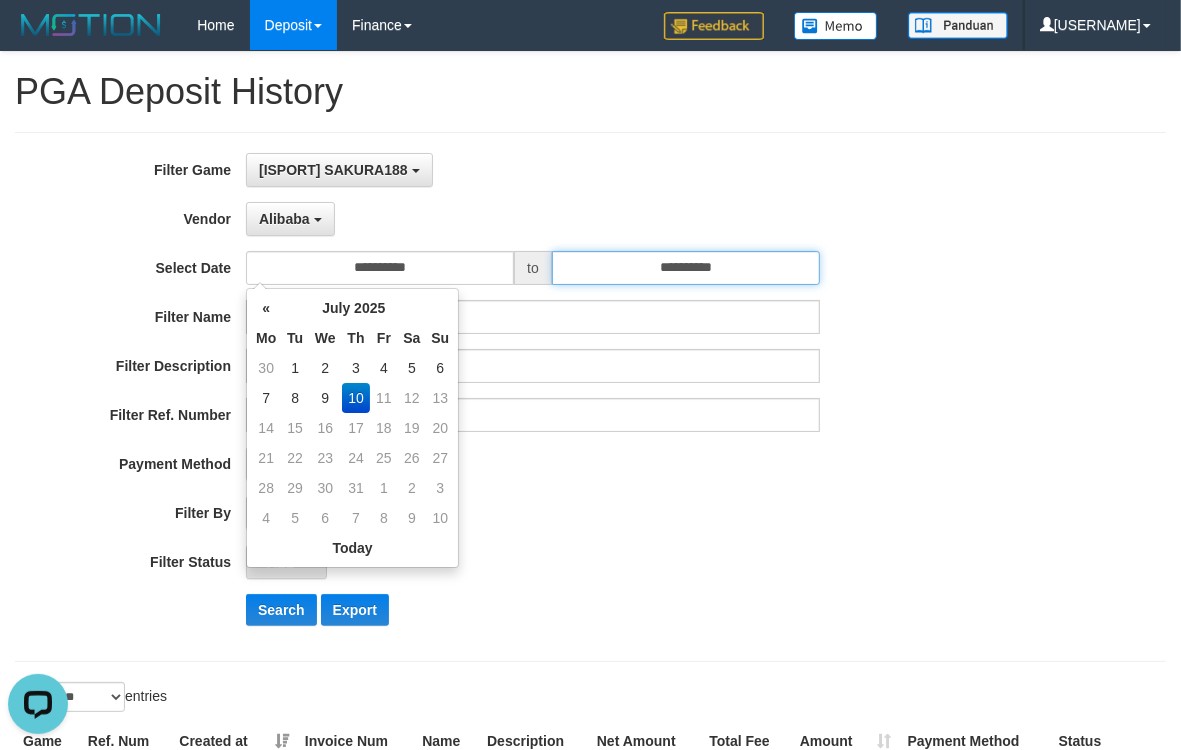 click on "**********" at bounding box center [686, 268] 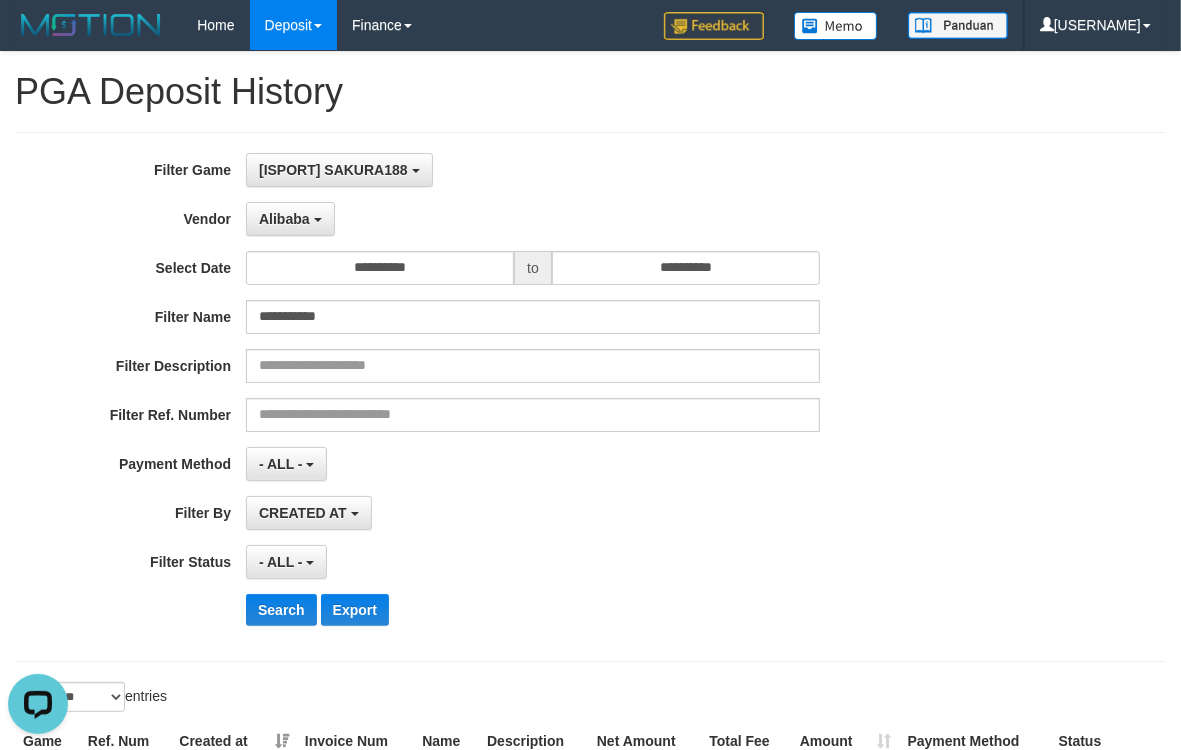 click on "**********" at bounding box center [492, 464] 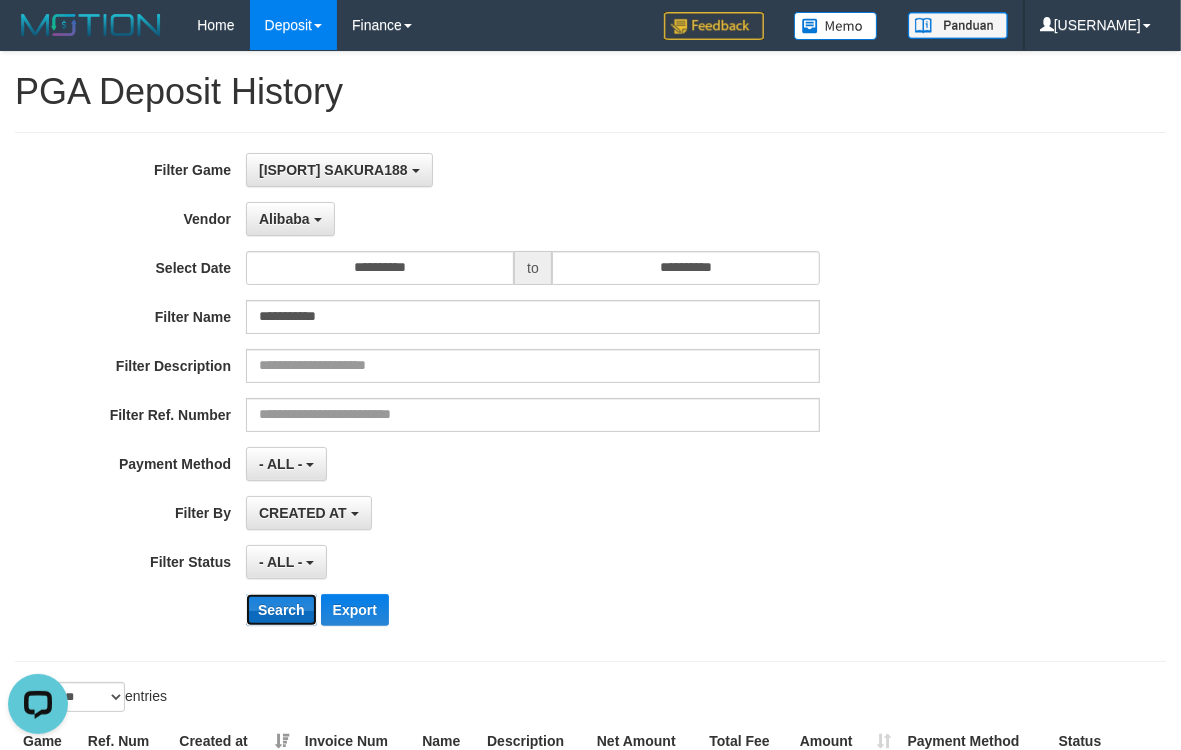 click on "Search" at bounding box center [281, 610] 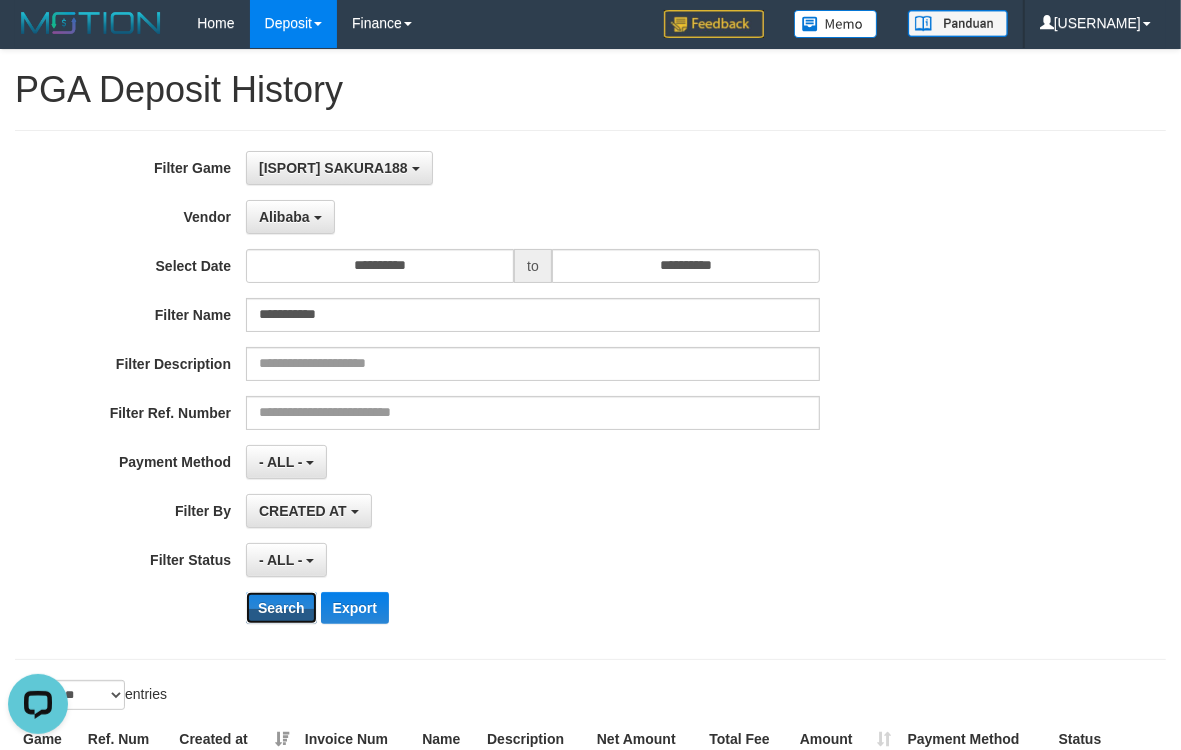 scroll, scrollTop: 0, scrollLeft: 0, axis: both 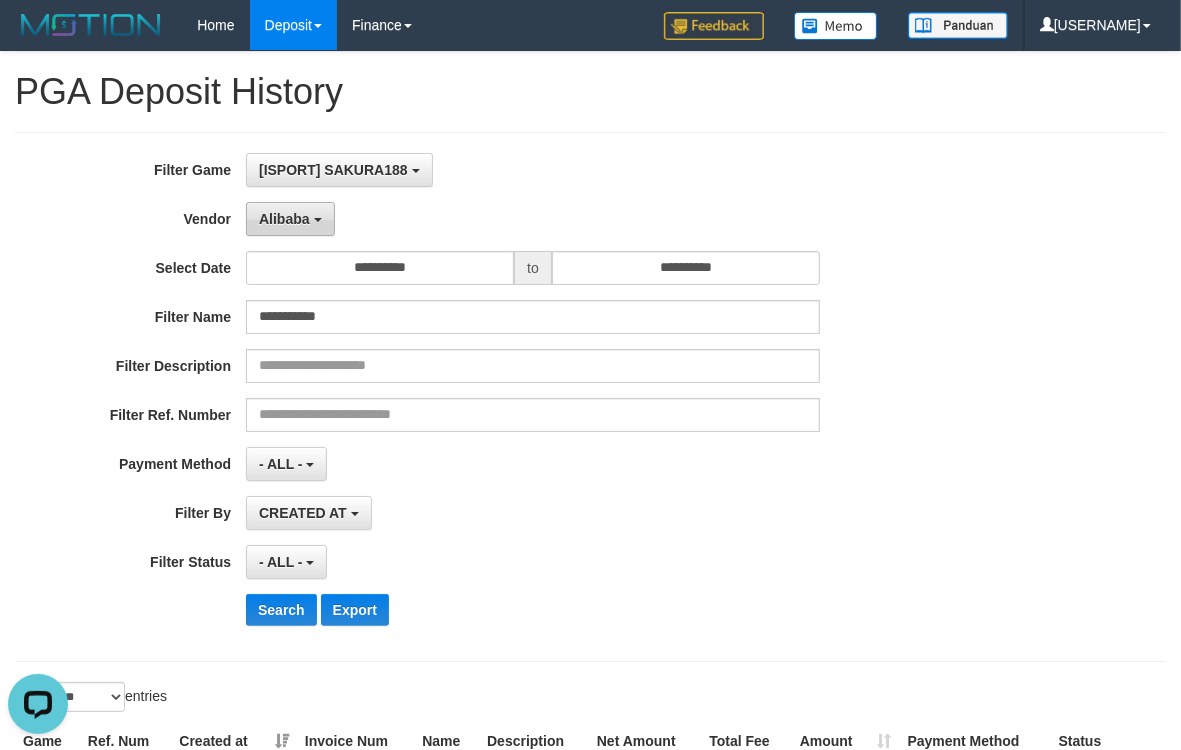 click on "Alibaba" at bounding box center (339, 170) 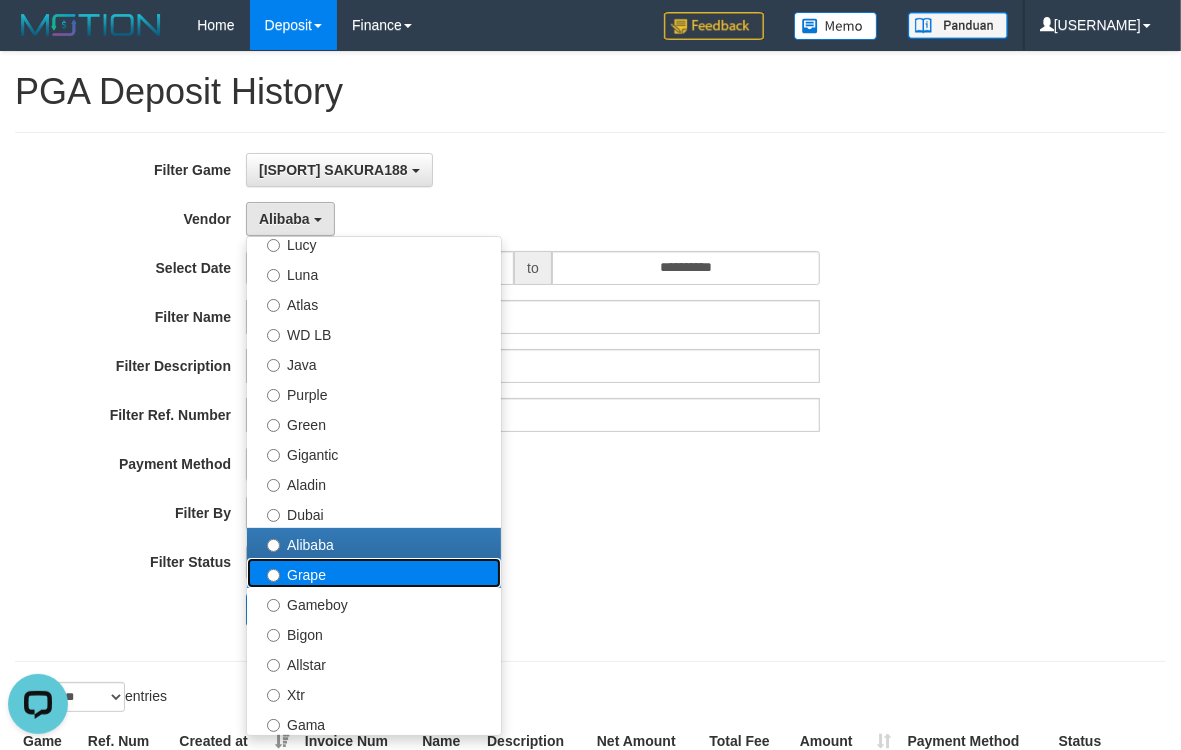 click on "Grape" at bounding box center (374, 213) 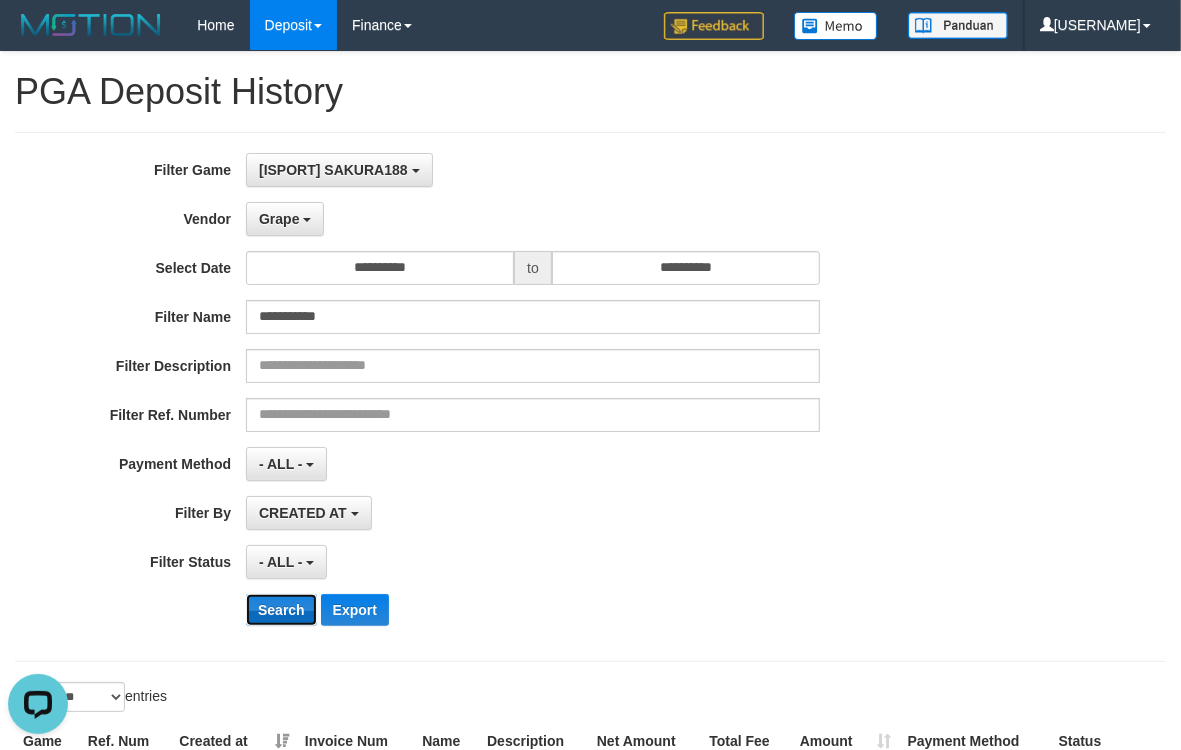 click on "Search" at bounding box center (281, 610) 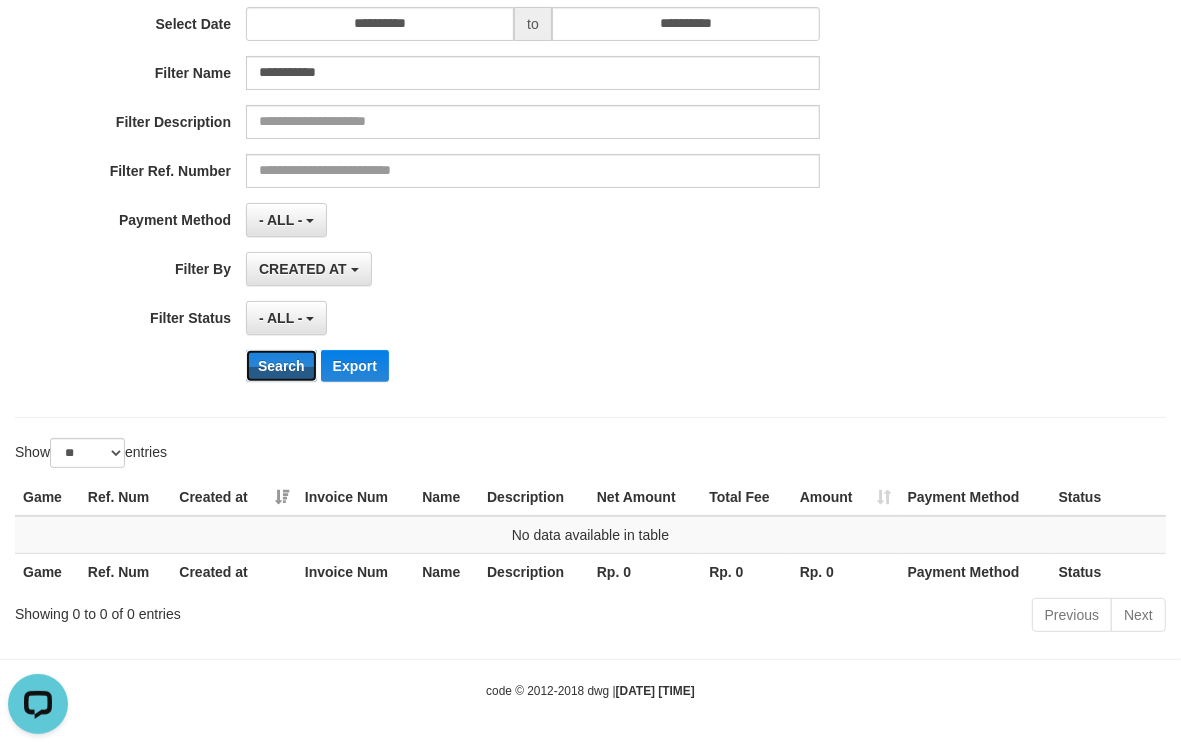 scroll, scrollTop: 163, scrollLeft: 0, axis: vertical 